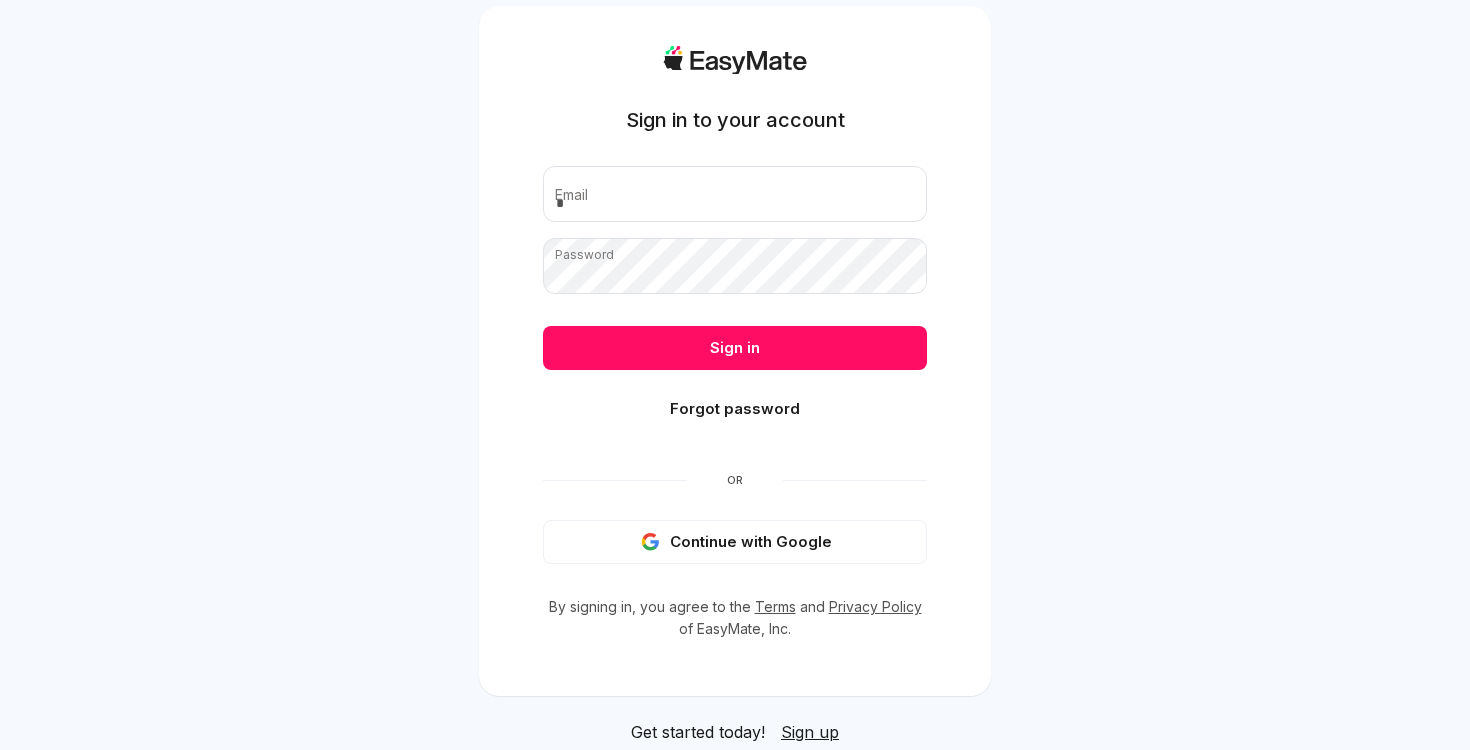 scroll, scrollTop: 0, scrollLeft: 0, axis: both 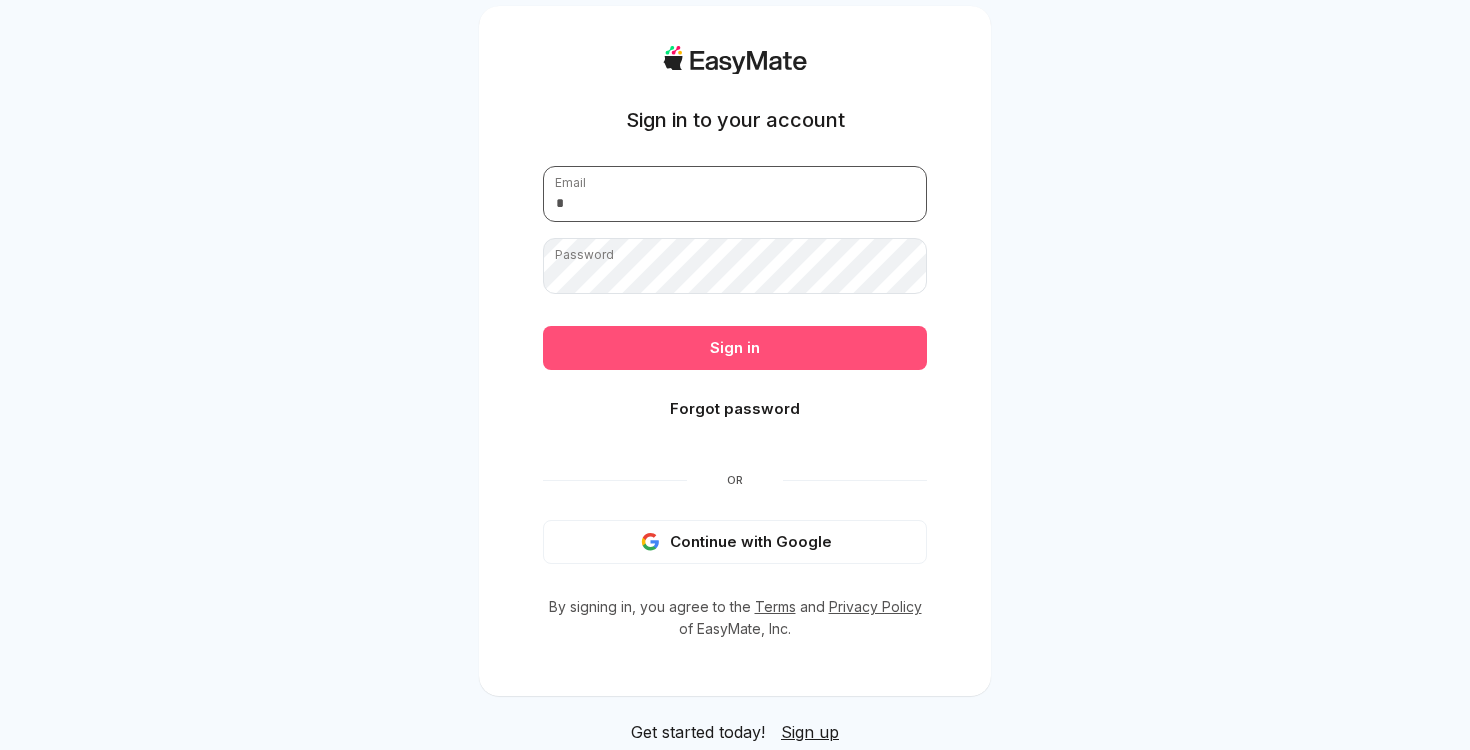 type on "**********" 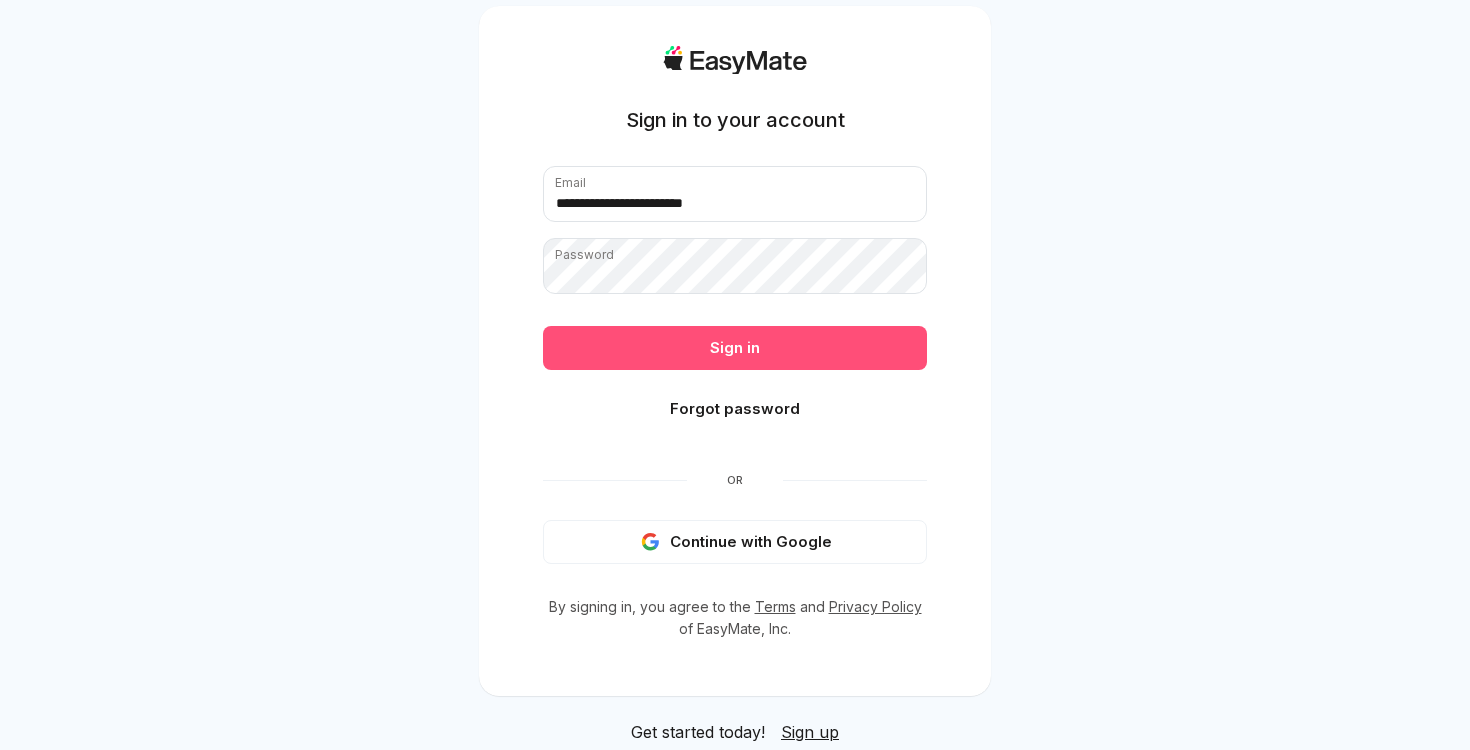 click on "Sign in" at bounding box center (735, 348) 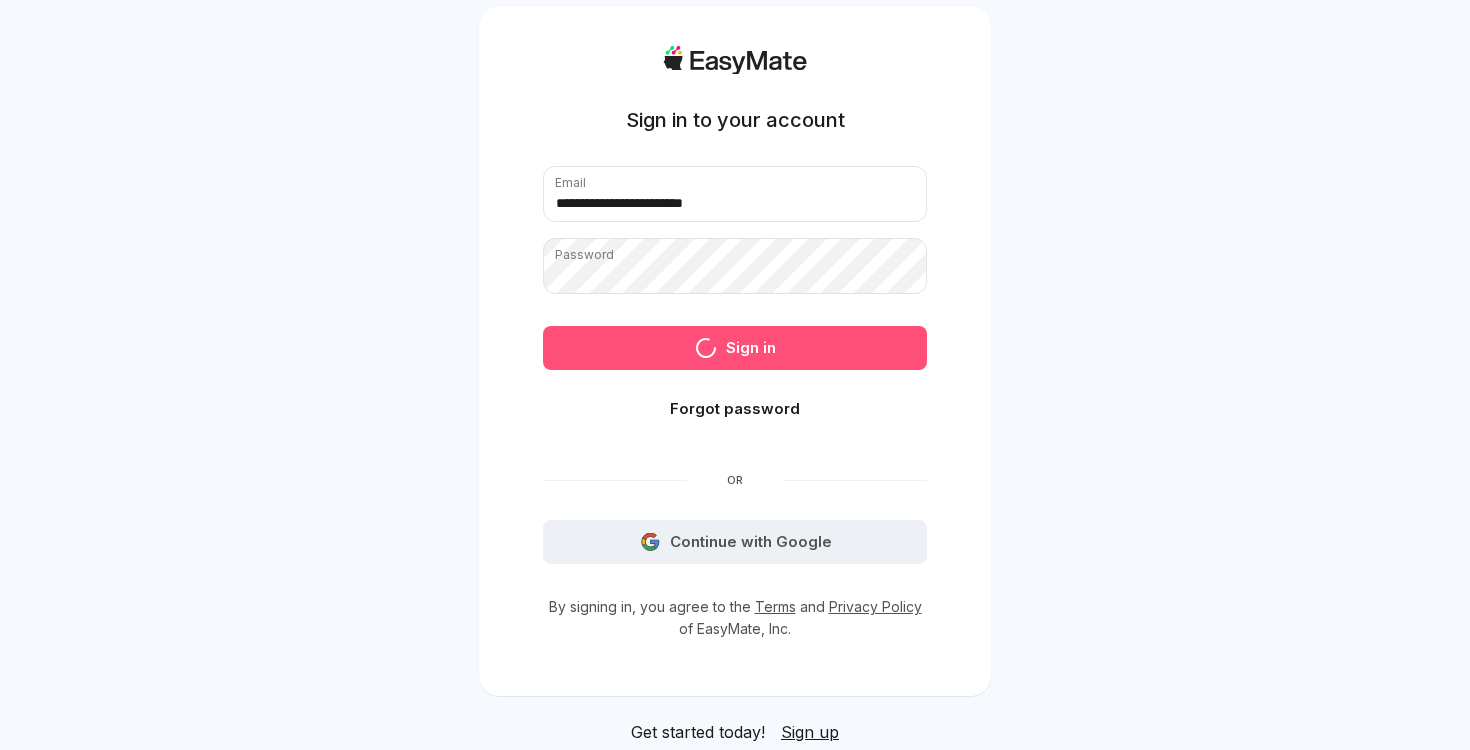 scroll, scrollTop: 0, scrollLeft: 0, axis: both 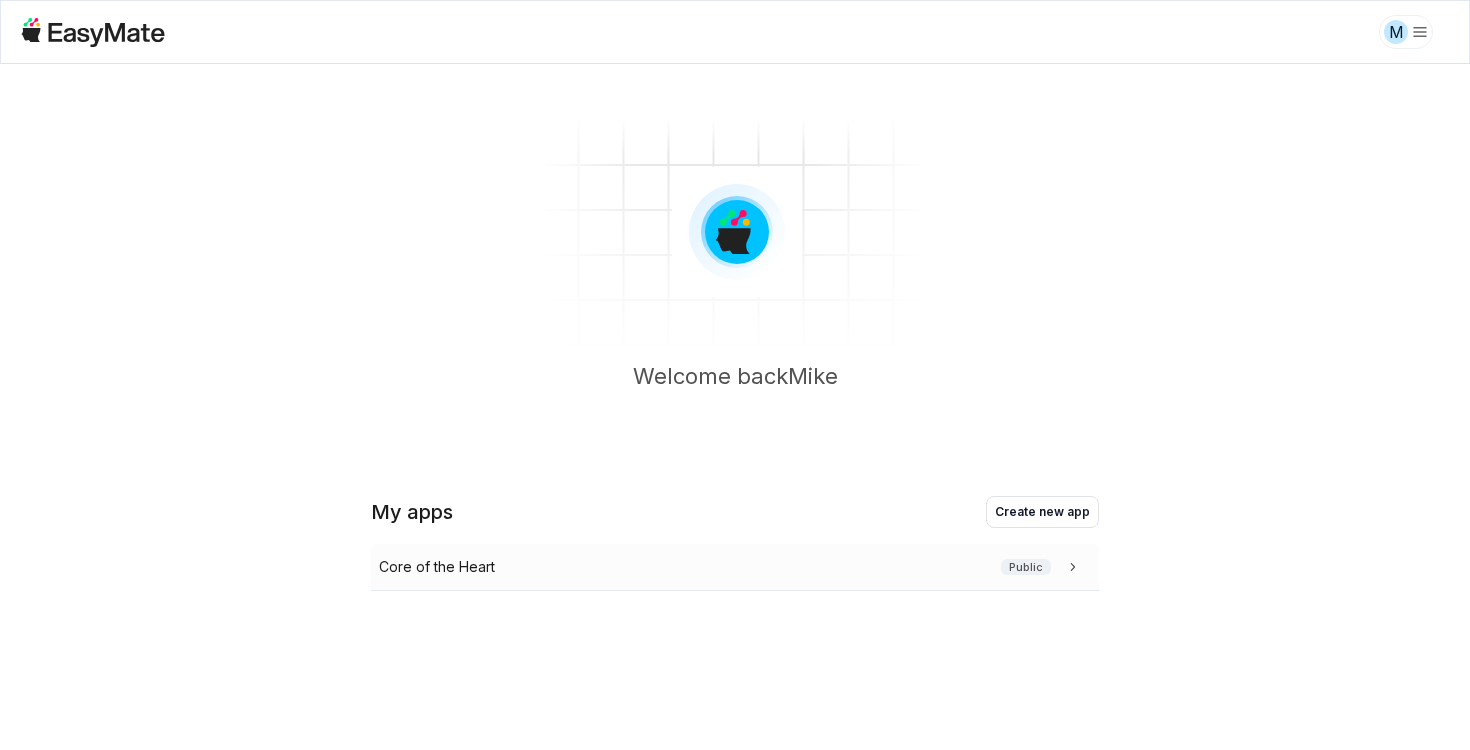 click on "Core of the Heart Public" at bounding box center (731, 567) 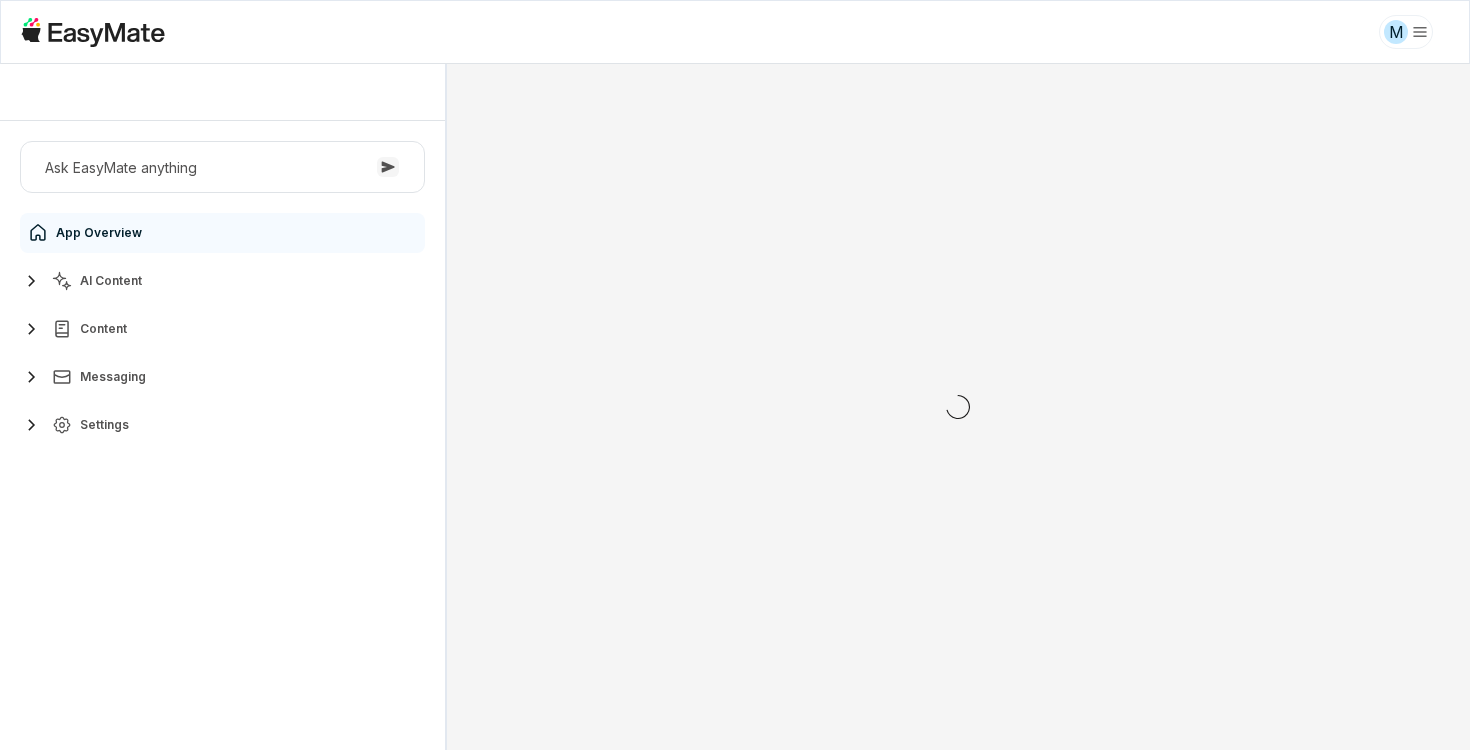 scroll, scrollTop: 0, scrollLeft: 0, axis: both 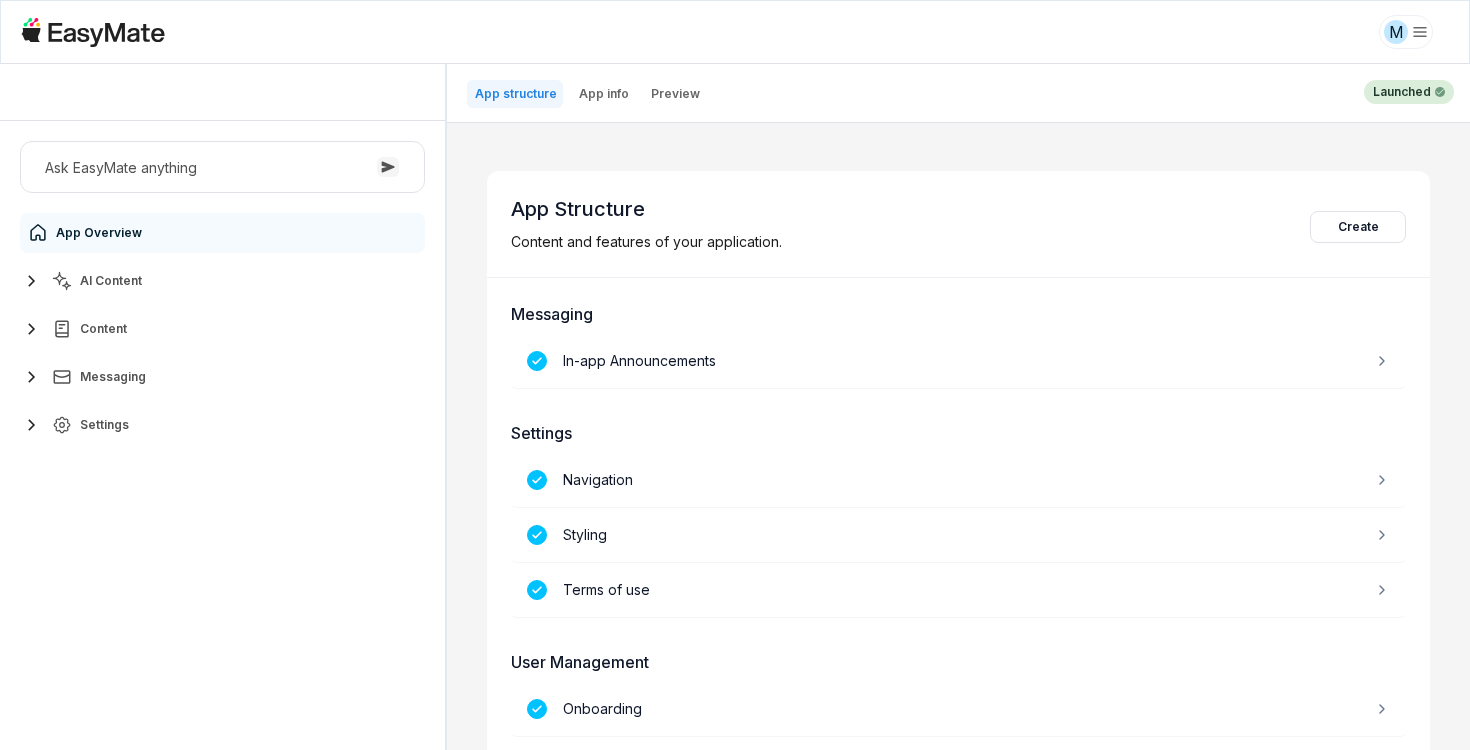click on "AI Content" at bounding box center (222, 281) 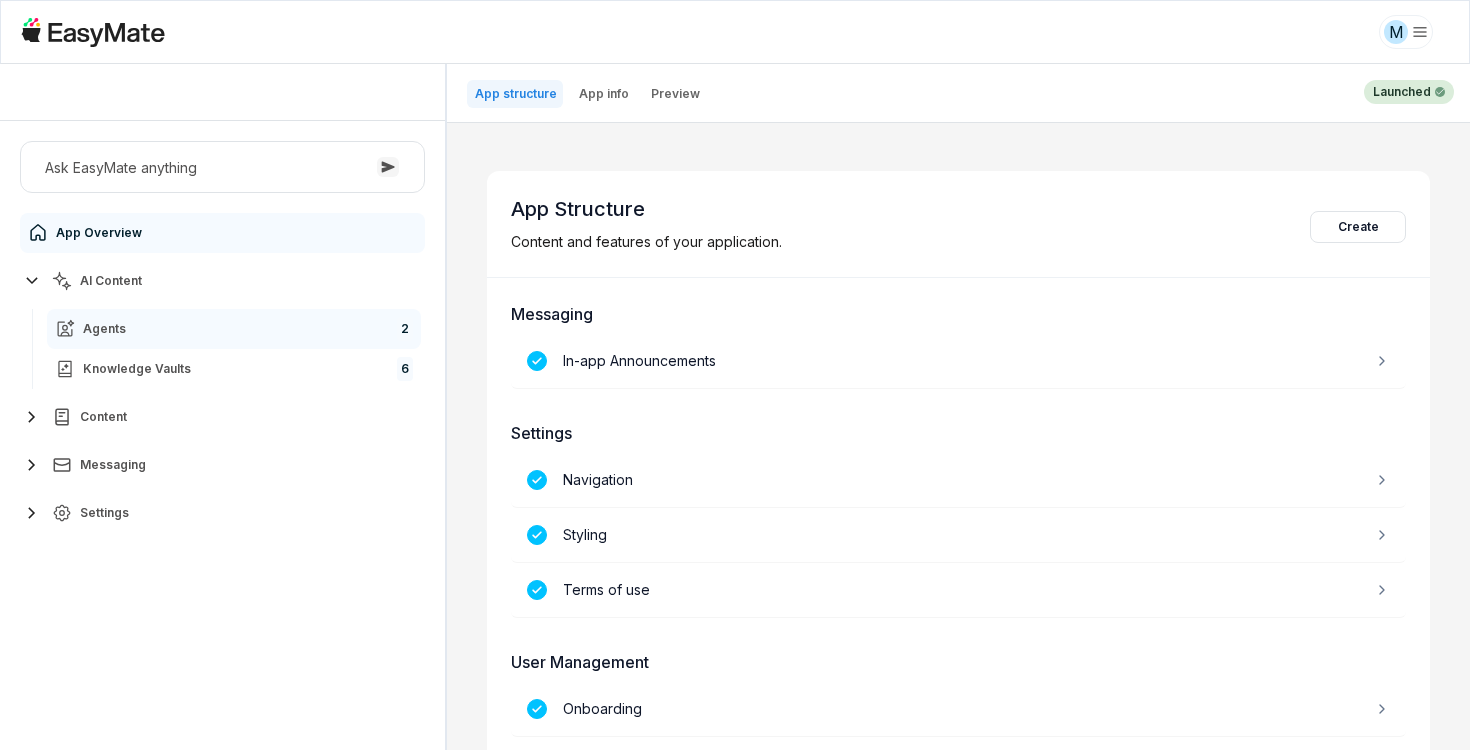 click on "Agents 2" at bounding box center (234, 329) 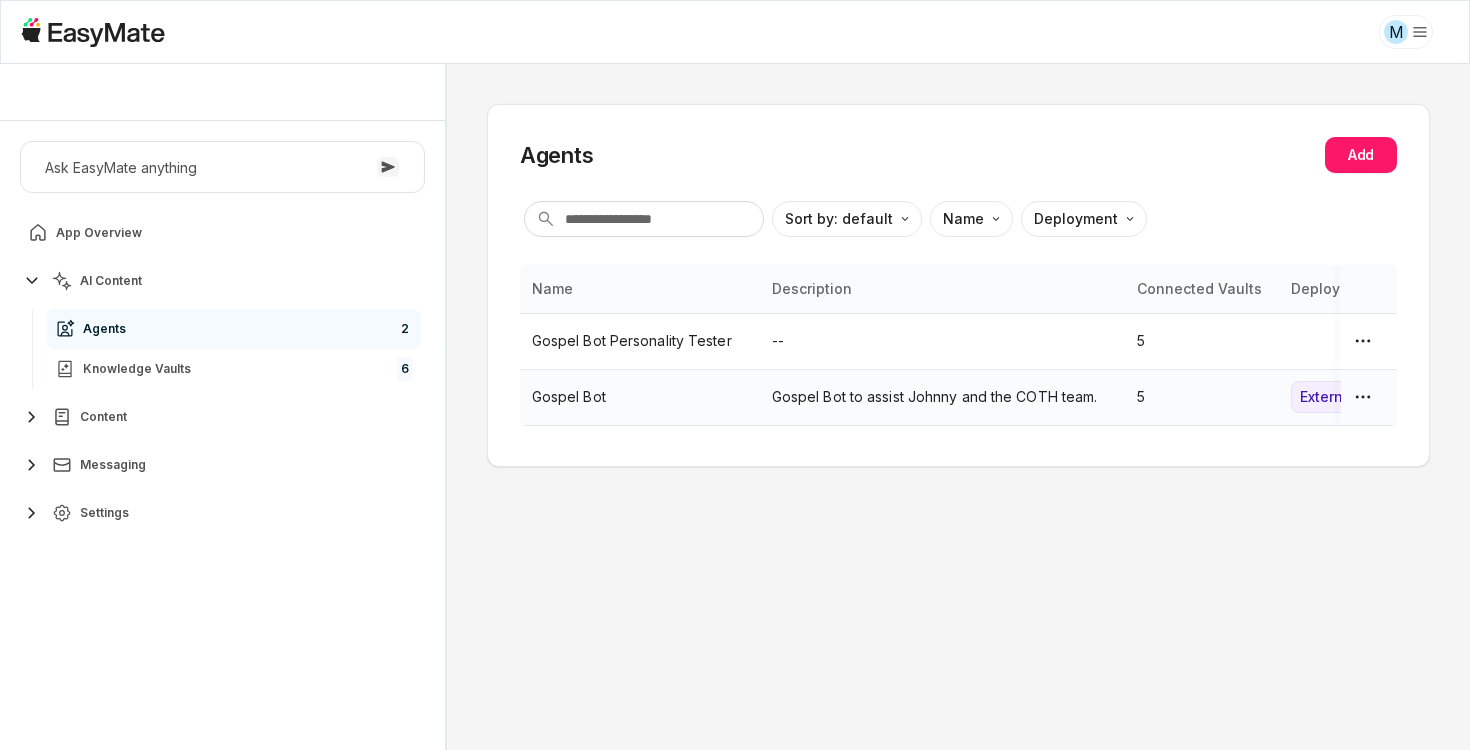 click on "Gospel Bot" at bounding box center [640, 397] 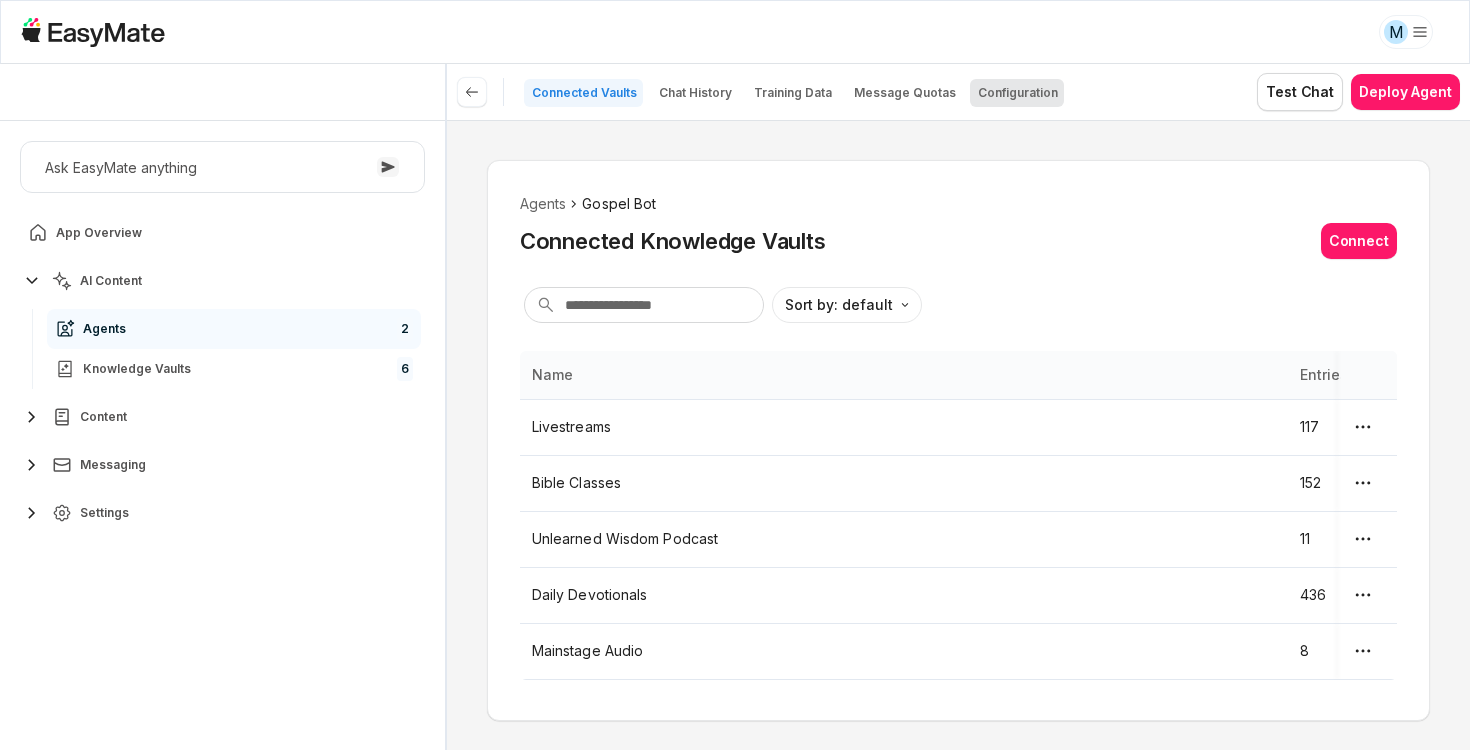 click on "Configuration" at bounding box center [1018, 93] 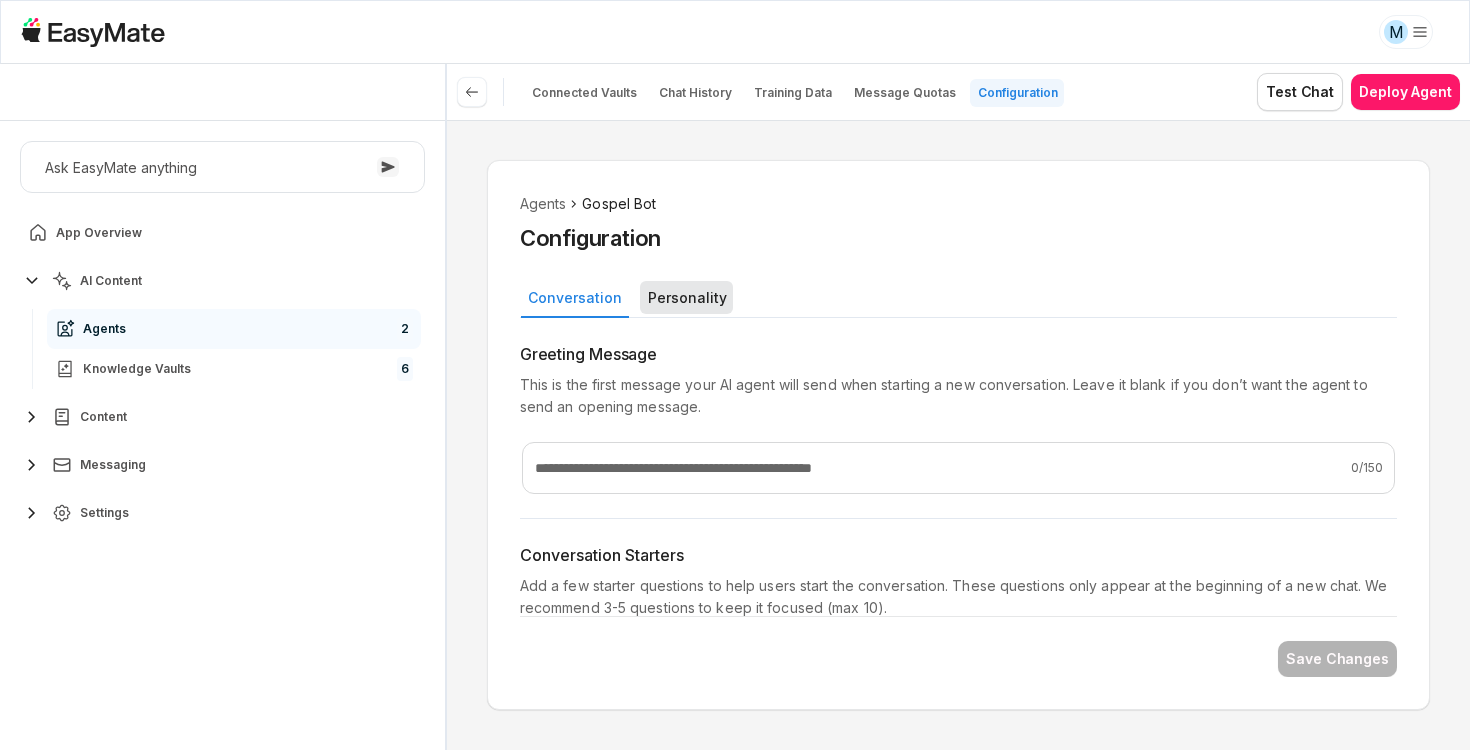 click on "Personality" at bounding box center [686, 297] 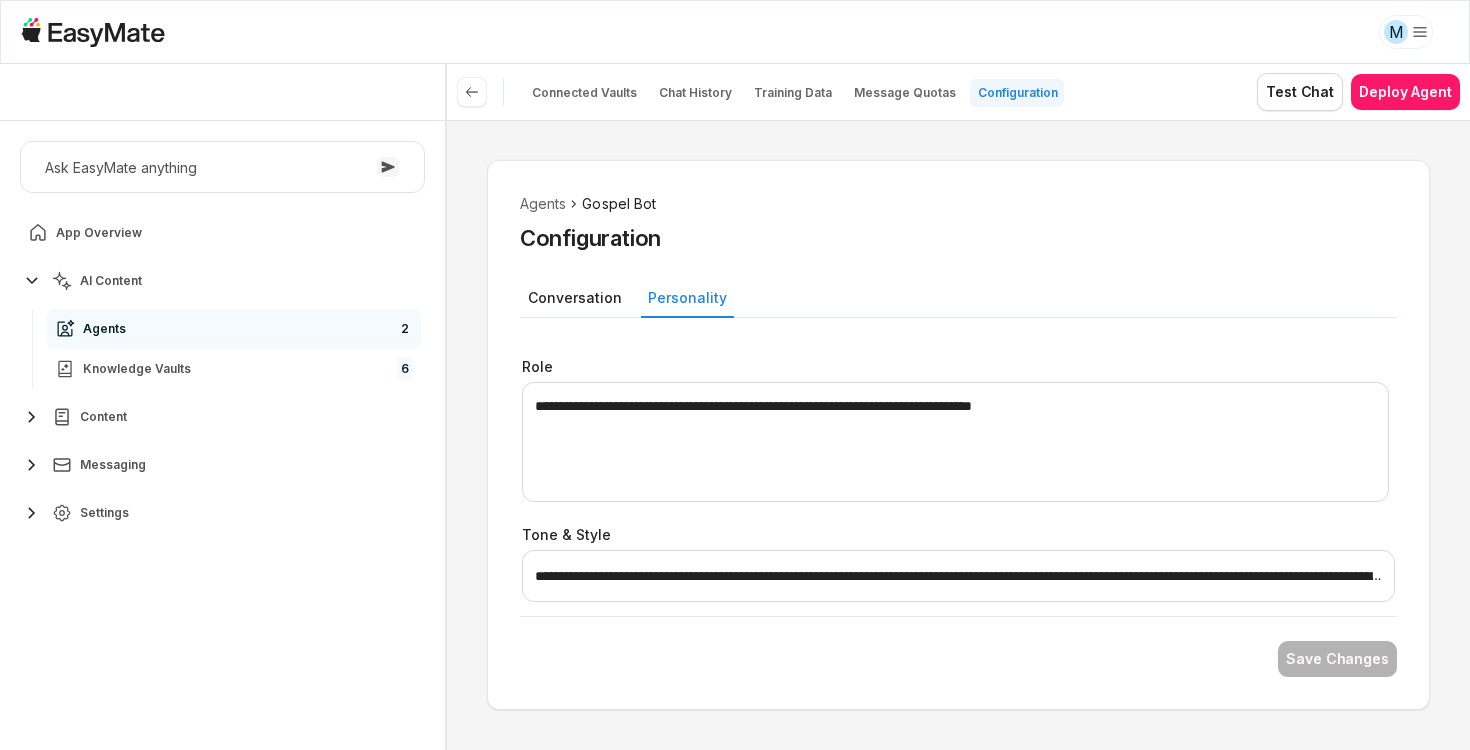 scroll, scrollTop: 91, scrollLeft: 0, axis: vertical 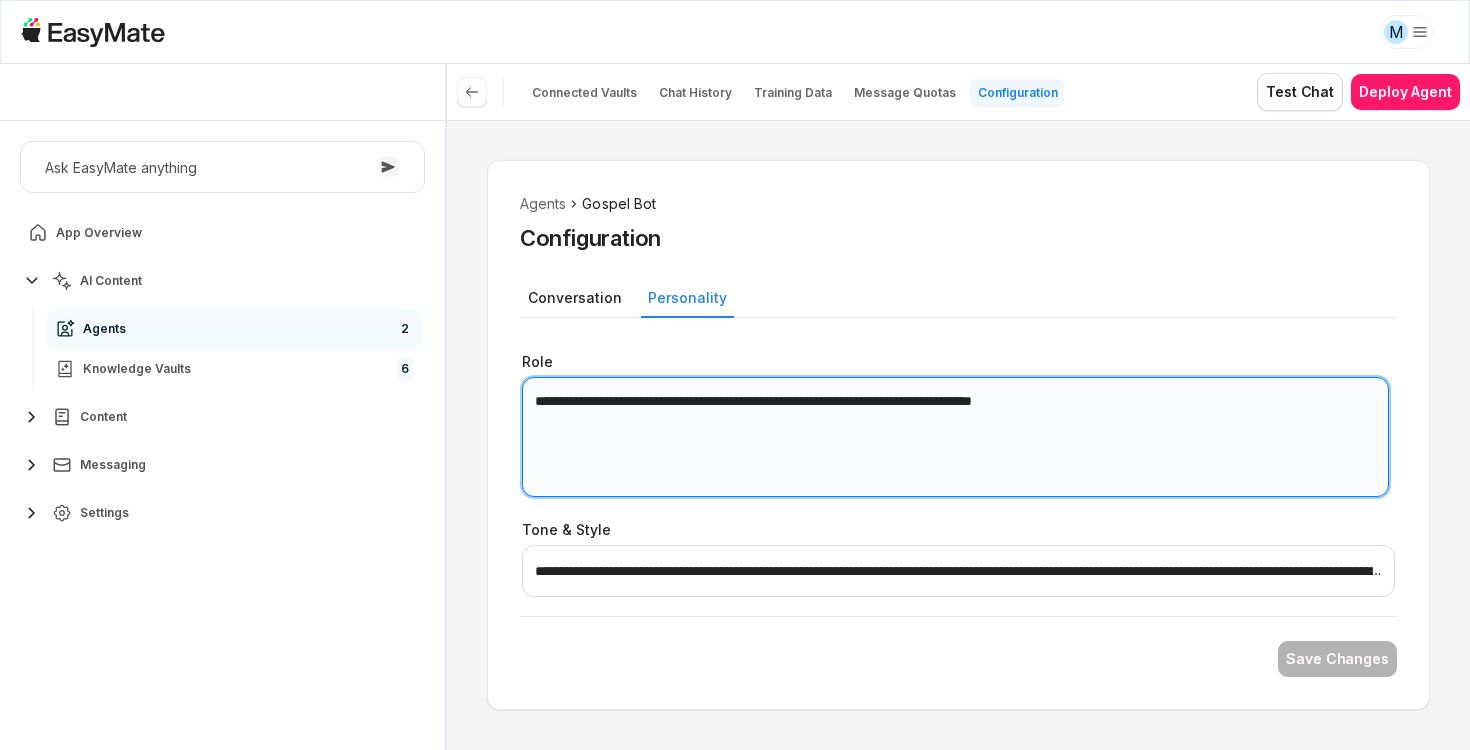 click on "**********" at bounding box center [955, 437] 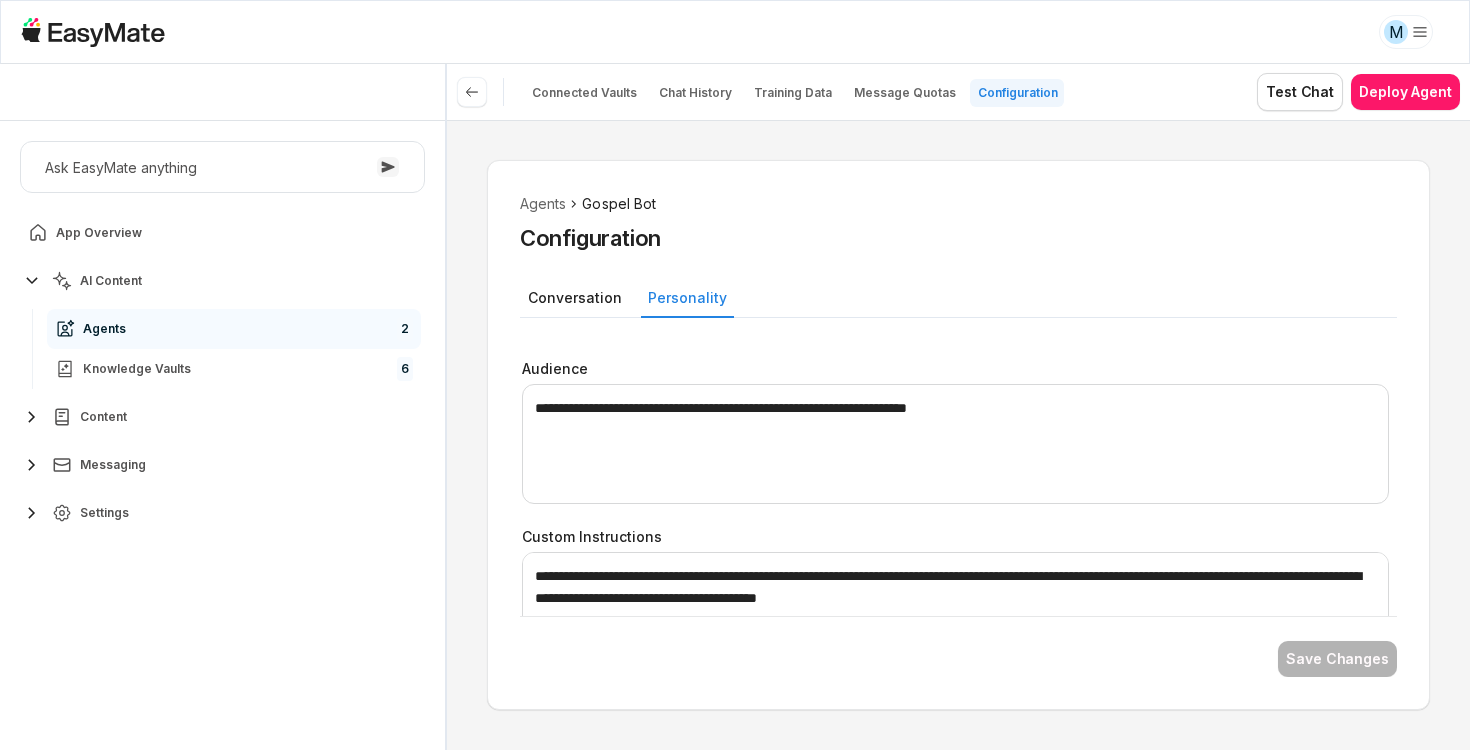 scroll, scrollTop: 353, scrollLeft: 0, axis: vertical 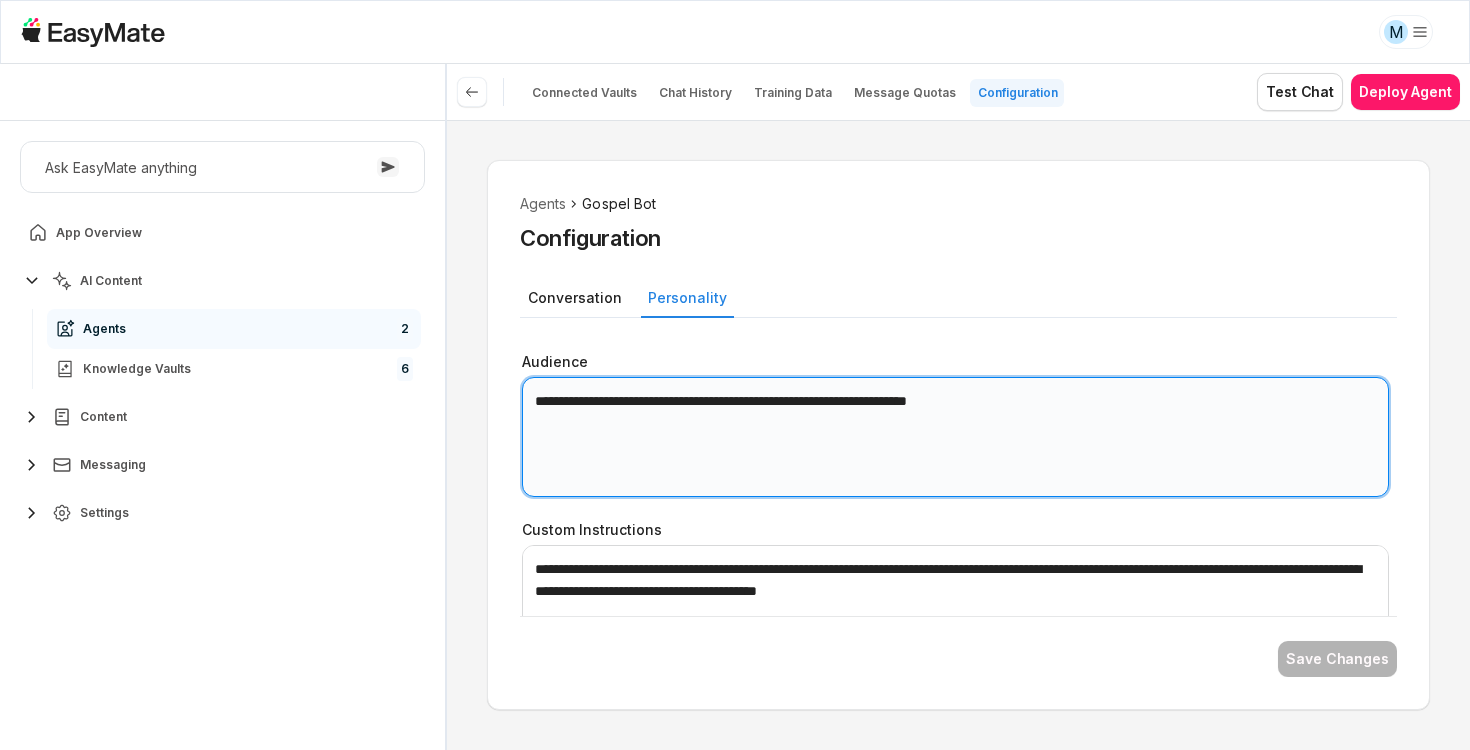 click on "**********" at bounding box center (955, 437) 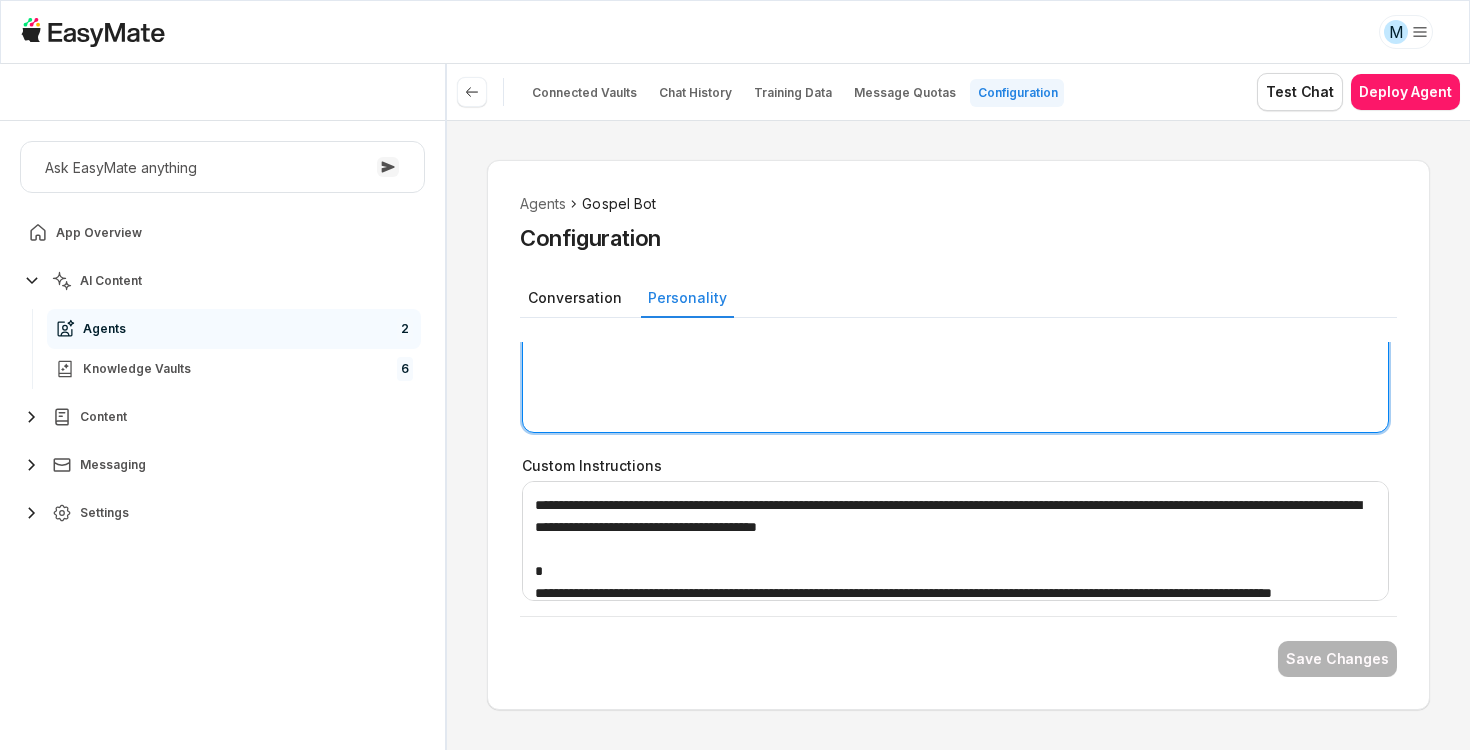 scroll, scrollTop: 433, scrollLeft: 0, axis: vertical 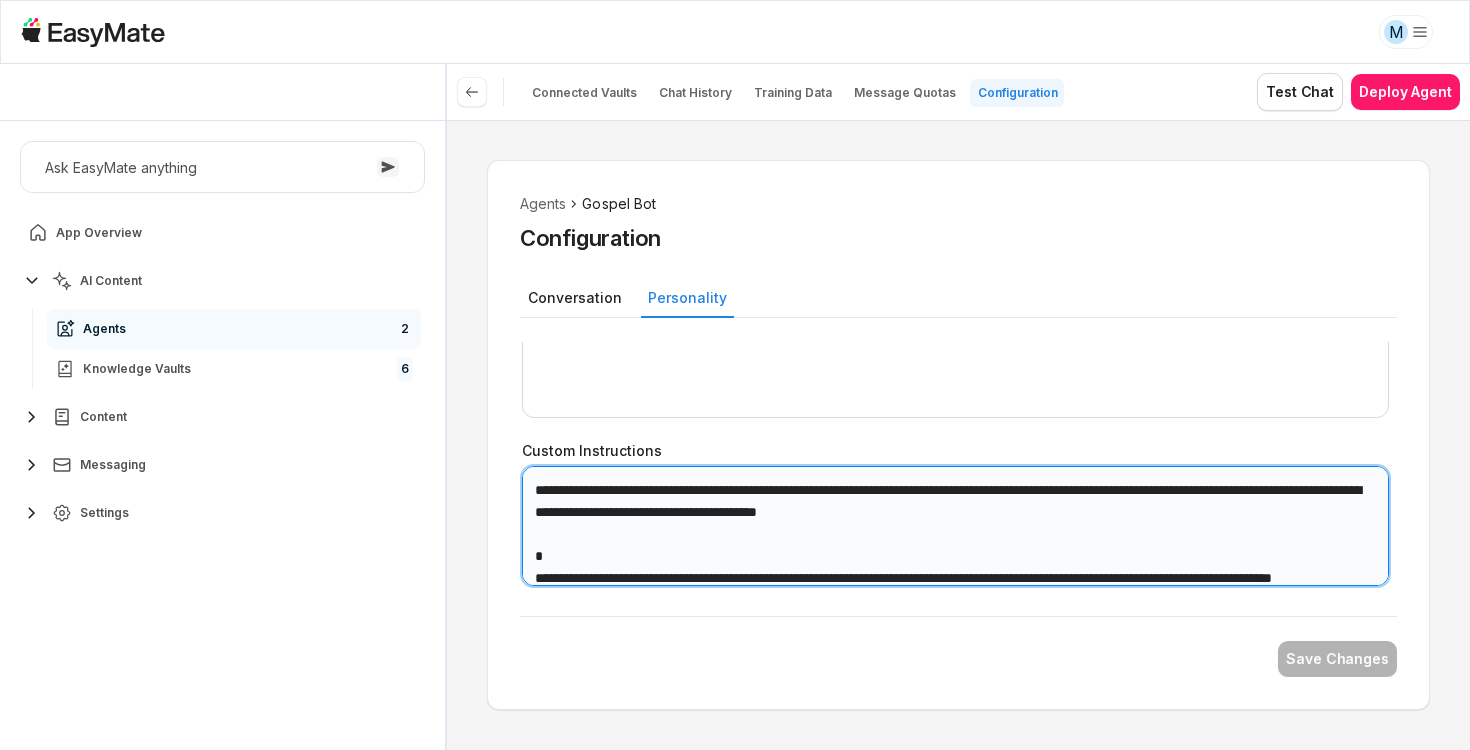 click on "**********" at bounding box center (955, 526) 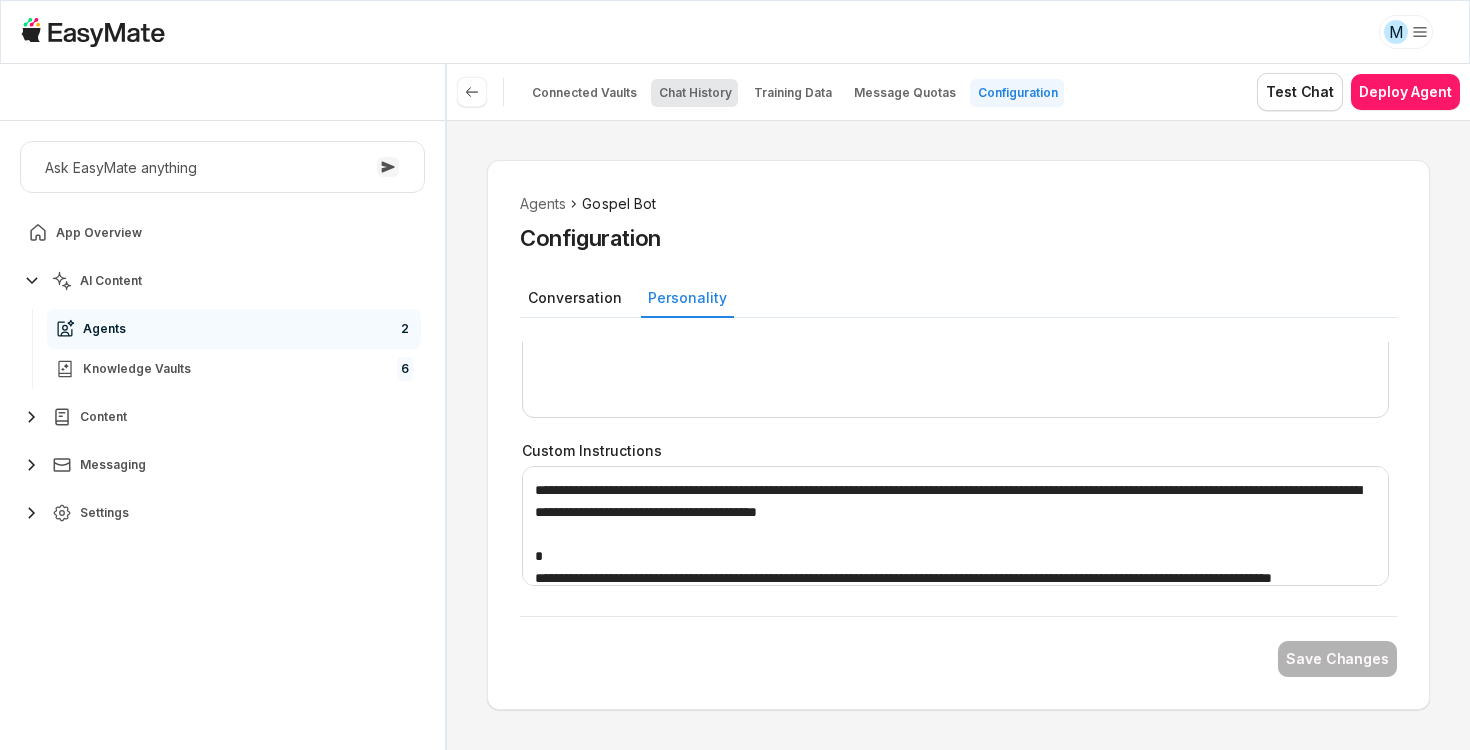 click on "Chat History" at bounding box center (695, 93) 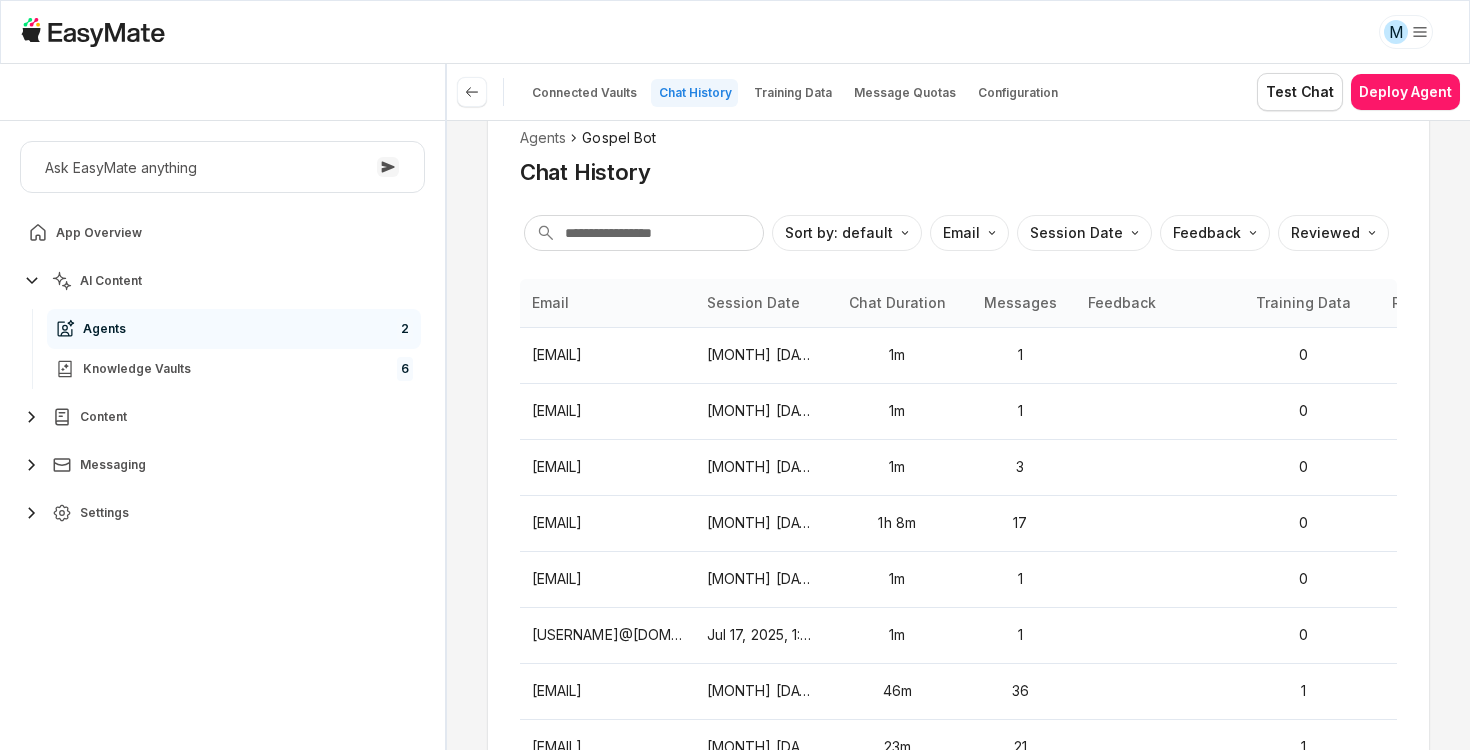 scroll, scrollTop: 68, scrollLeft: 0, axis: vertical 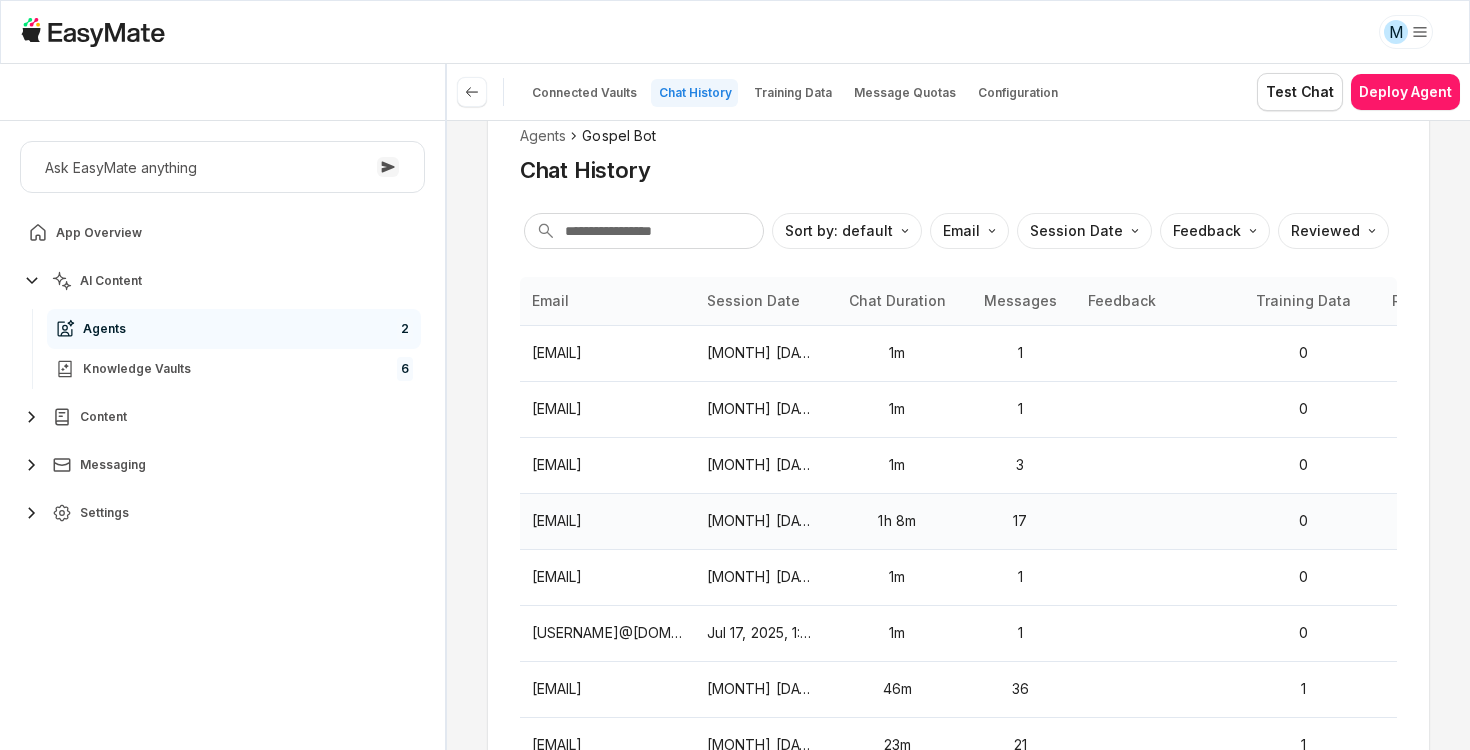 click on "Jul 17, 2025, 10:12 AM" at bounding box center [762, 521] 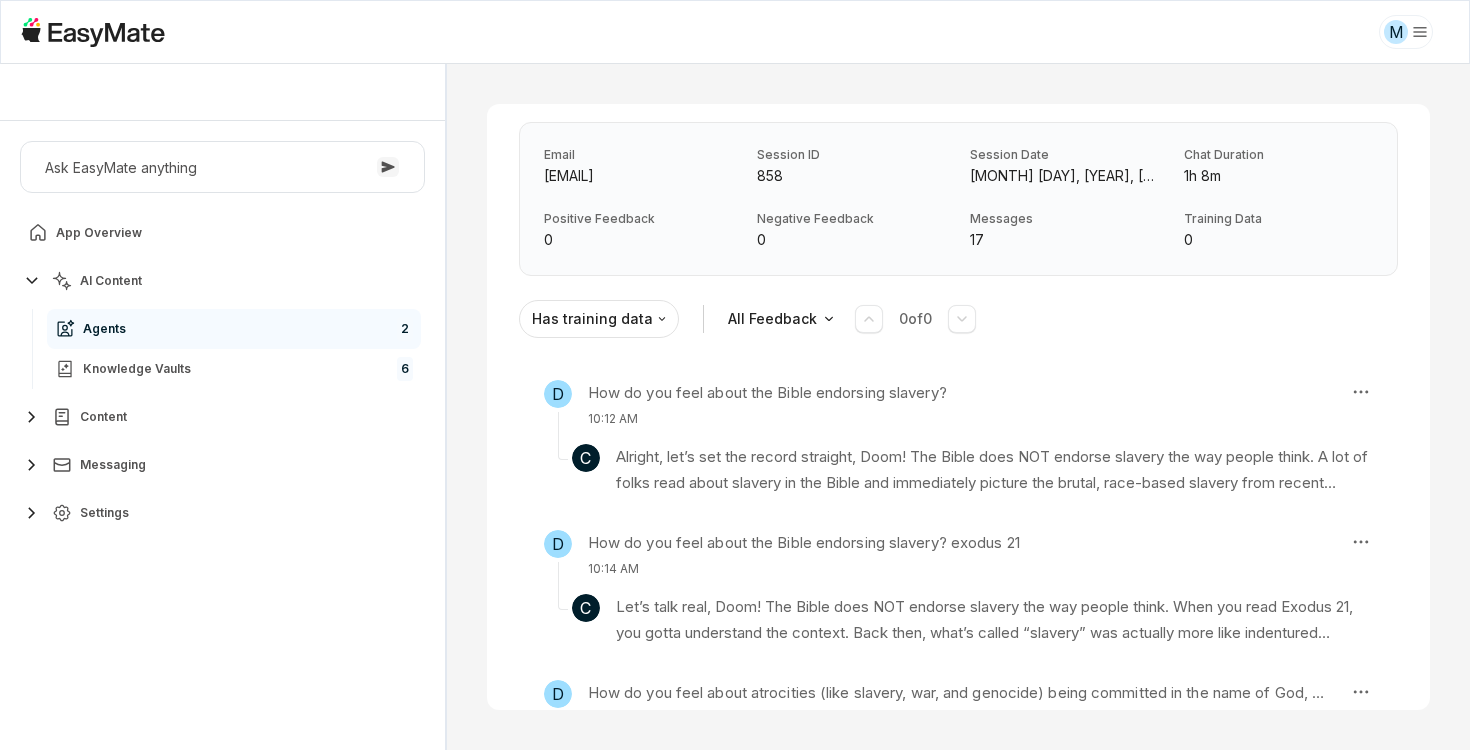 scroll, scrollTop: 0, scrollLeft: 0, axis: both 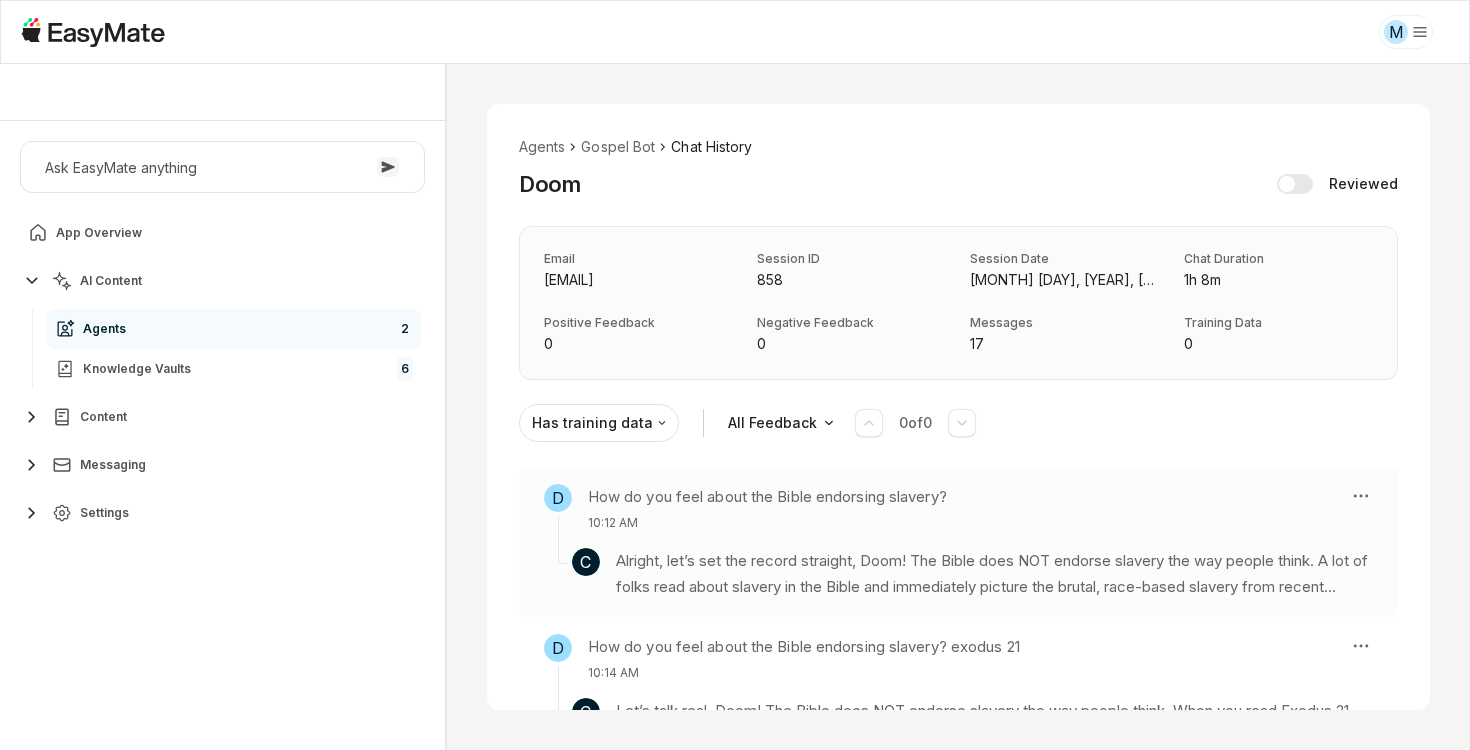 click on "C Alright, let’s set the record straight, Doom! The Bible does NOT endorse slavery the way people think. A lot of folks read about slavery in the Bible and immediately picture the brutal, race-based slavery from recent history, but that’s not what’s going on in the scriptures. In the Bible, what’s called “slavery” was more like indentured servitude—people working off debts, not being owned as property. They had rights, they got rest on the Sabbath, and after seven years, they were set free! God didn’t approve of violence and slavery—He regulated it in a broken world and worked to correct it. The Bible records human messiness to show us our need for redemption, not to give a stamp of approval to every action in its pages. And let’s not forget, Jesus came to undo all that brokenness—He took on the worst violence and oppression Himself to set us free. So don’t get it twisted: God’s heart is for freedom, dignity, and redemption, not oppression! Knowledge Entries: 2025-06-22 16-31-42.mp4" at bounding box center (958, 566) 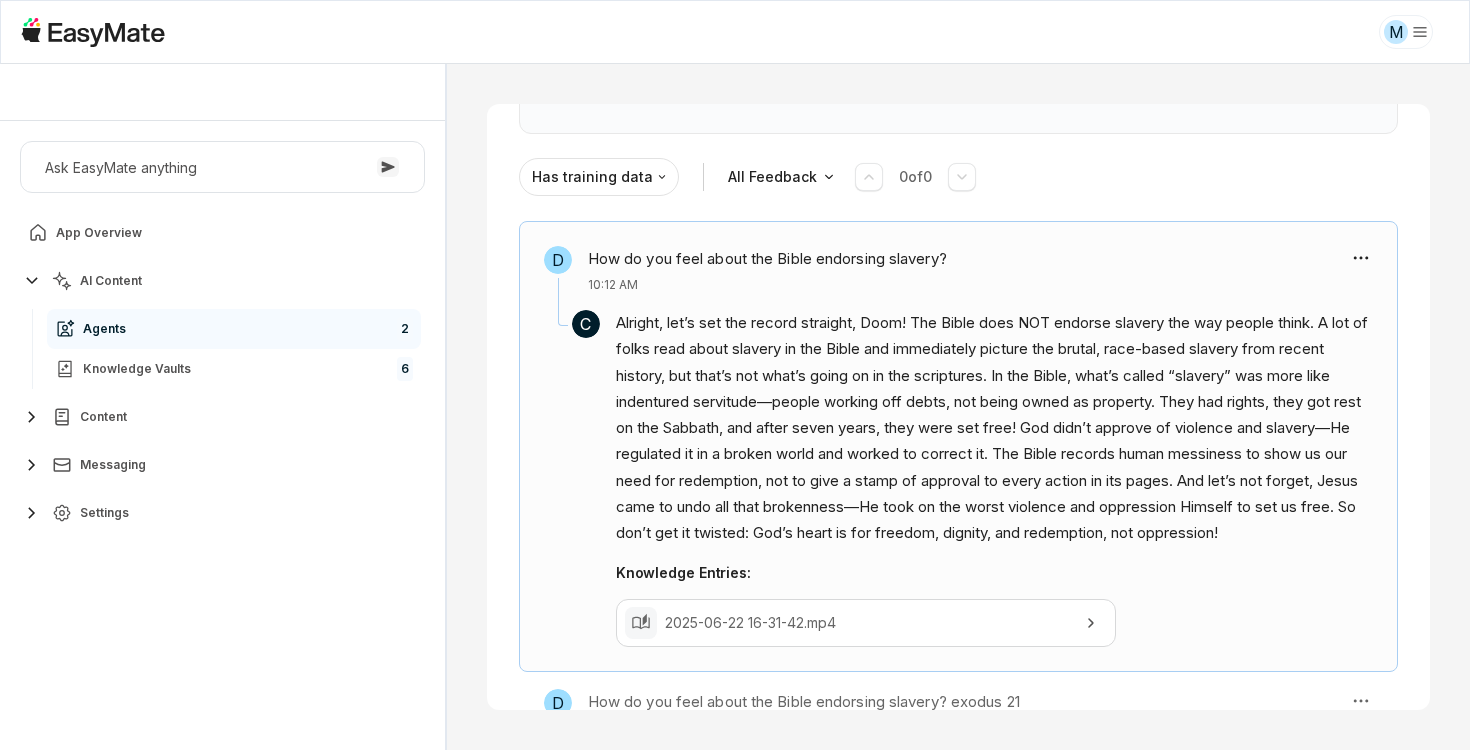 scroll, scrollTop: 276, scrollLeft: 0, axis: vertical 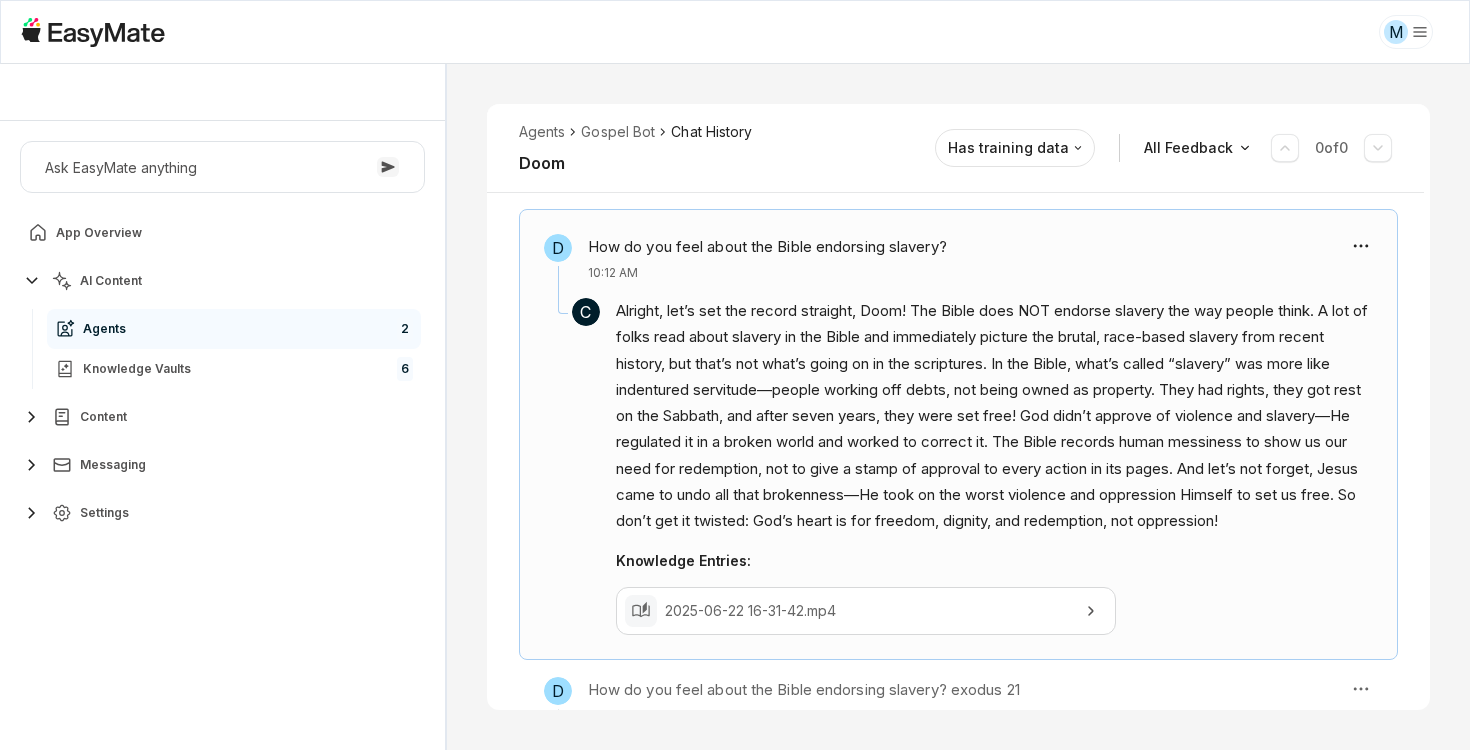 click on "How do you feel about the Bible endorsing slavery?" at bounding box center (767, 247) 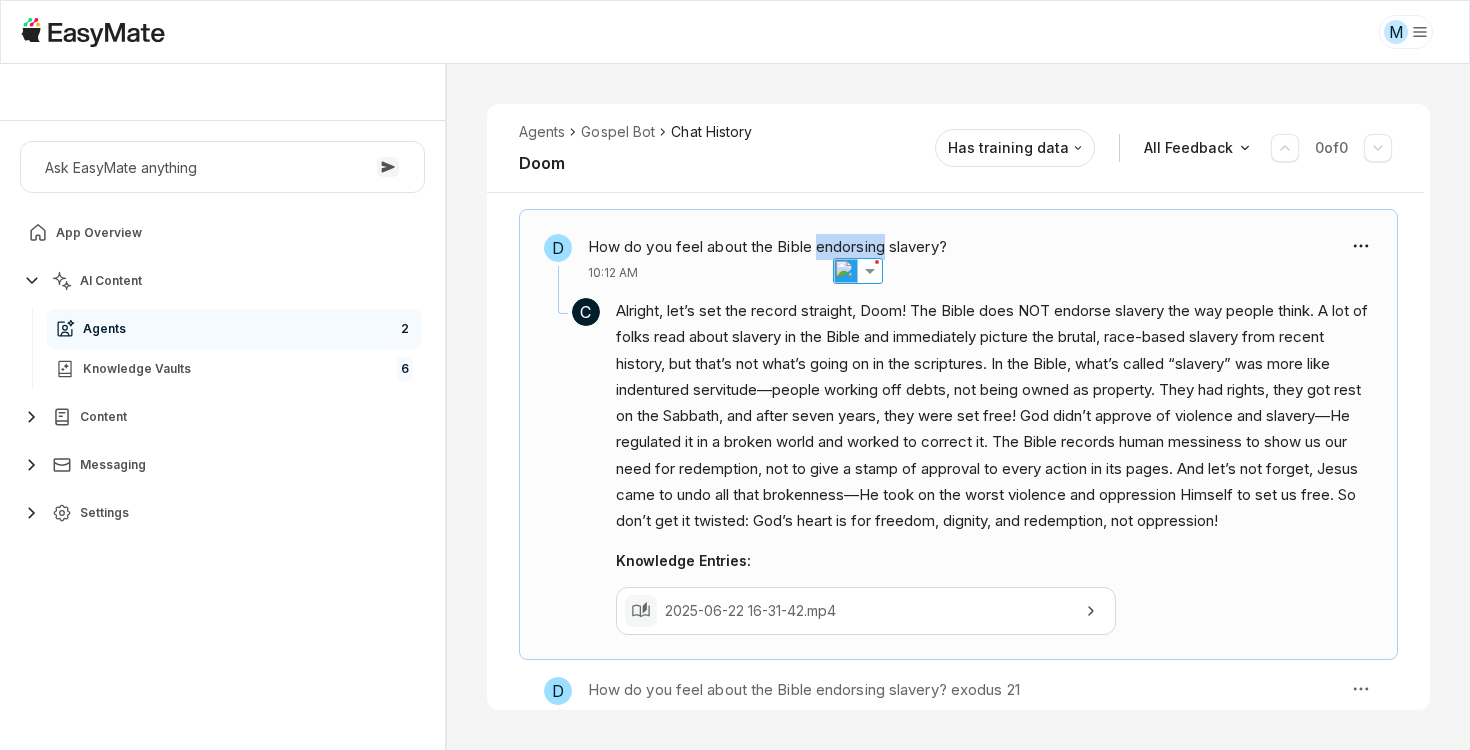 click on "How do you feel about the Bible endorsing slavery?" at bounding box center [767, 247] 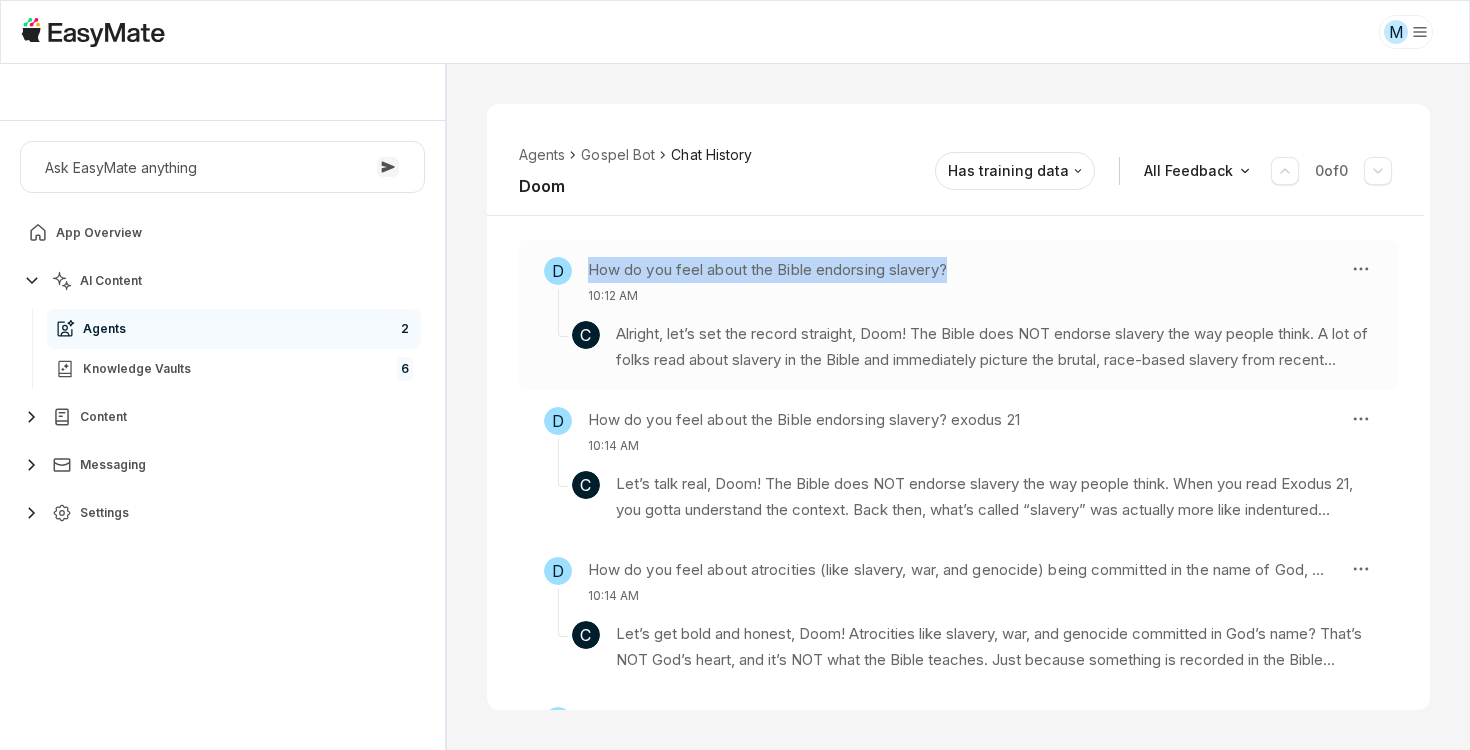 scroll, scrollTop: 244, scrollLeft: 0, axis: vertical 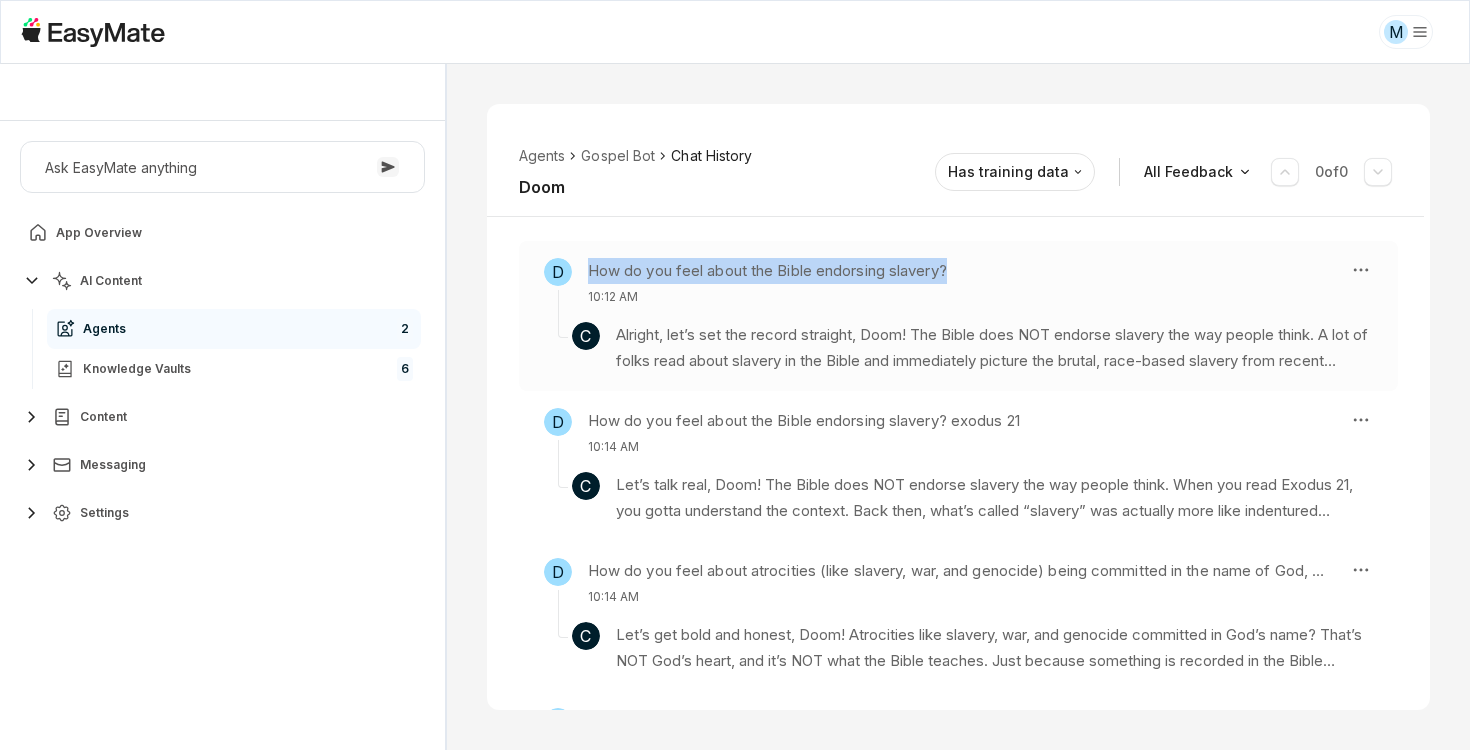 copy on "How do you feel about the Bible endorsing slavery?" 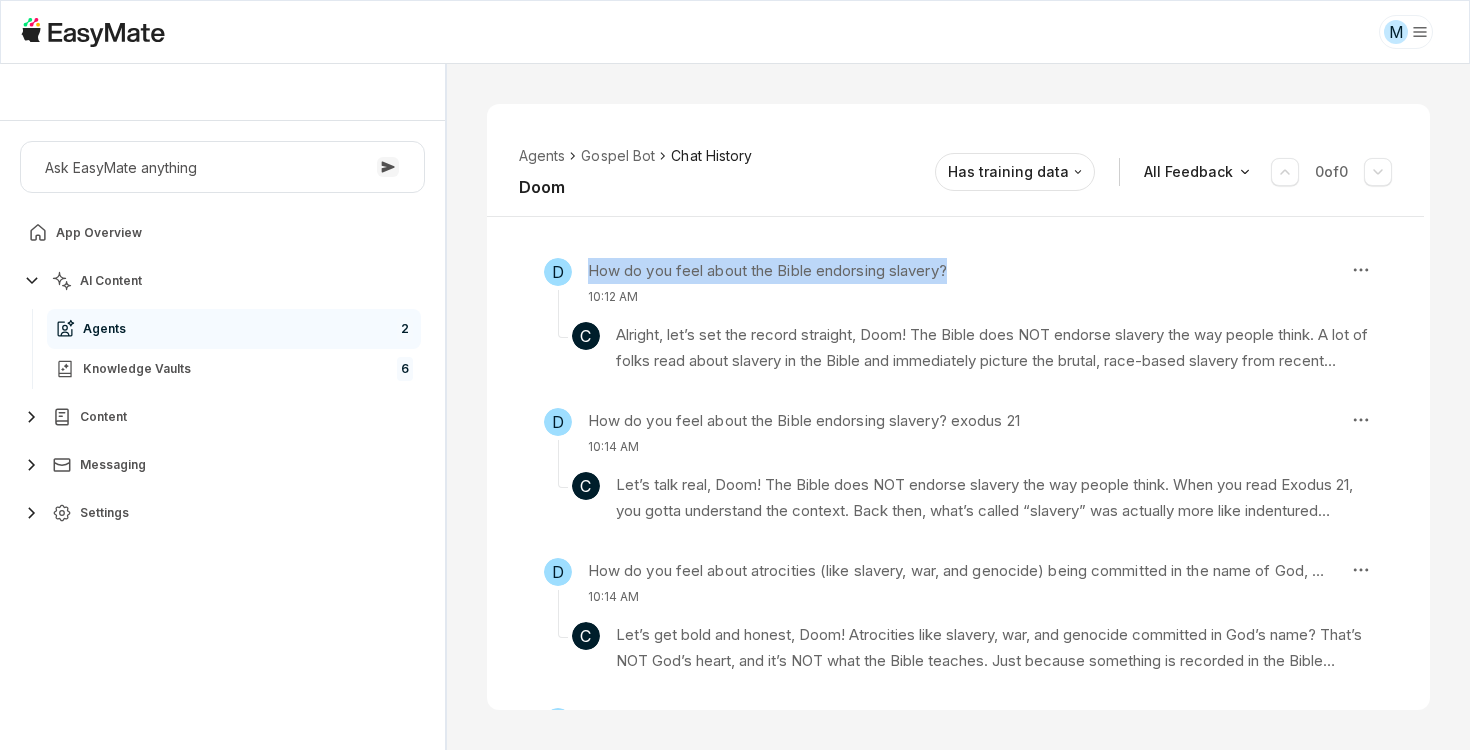 click on "M Core of the Heart Ask EasyMate anything App Overview AI Content Agents 2 Knowledge Vaults 6 Content Messaging Settings B How can I help you today? Scroll to bottom Send Agents Gospel Bot Chat History Doom Reviewed Email cothygospel@gmail.com Session ID 858 Session Date Jul 17, 2025, 10:12 AM Chat Duration 1h 8m Positive Feedback 0 Negative Feedback 0 Messages 17 Training Data 0 Agents Gospel Bot Chat History Doom Has training data All Feedback 0  of  0 D How do you feel about the Bible endorsing slavery? 10:12 AM C Knowledge Entries: 2025-06-22 16-31-42.mp4 D How do you feel about the Bible endorsing slavery? exodus 21 10:14 AM C Knowledge Entries: 2025-06-22 16-31-42.mp4 D How do you feel about atrocities (like slavery, war, and genocide) being committed in the name of God, by Christians who were certain they were following God's will? 10:14 AM C Knowledge Entries: 2025-06-22 16-31-42.mp4 D Do you see any potential problems in the exclusively male nature of Christian deities?" at bounding box center [735, 375] 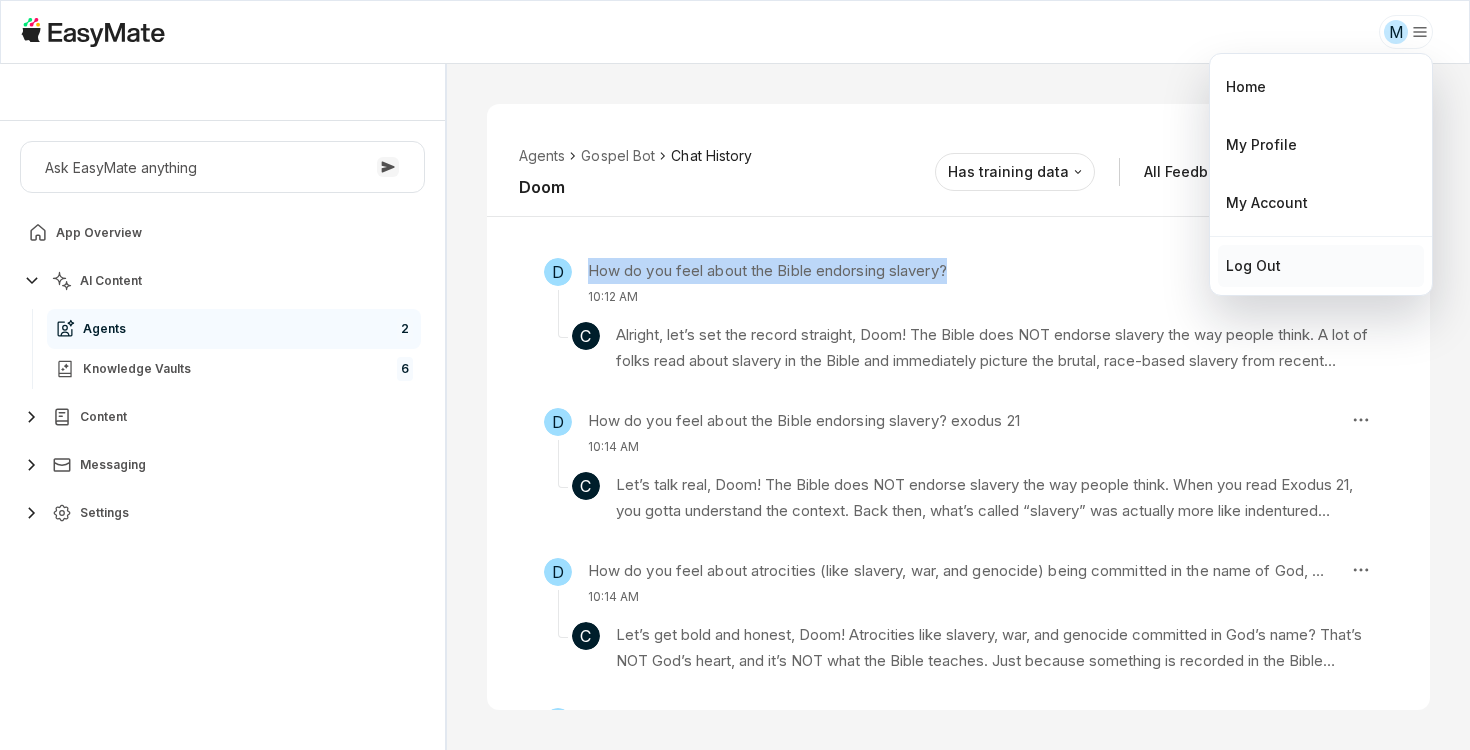 click on "Log out" at bounding box center (1253, 266) 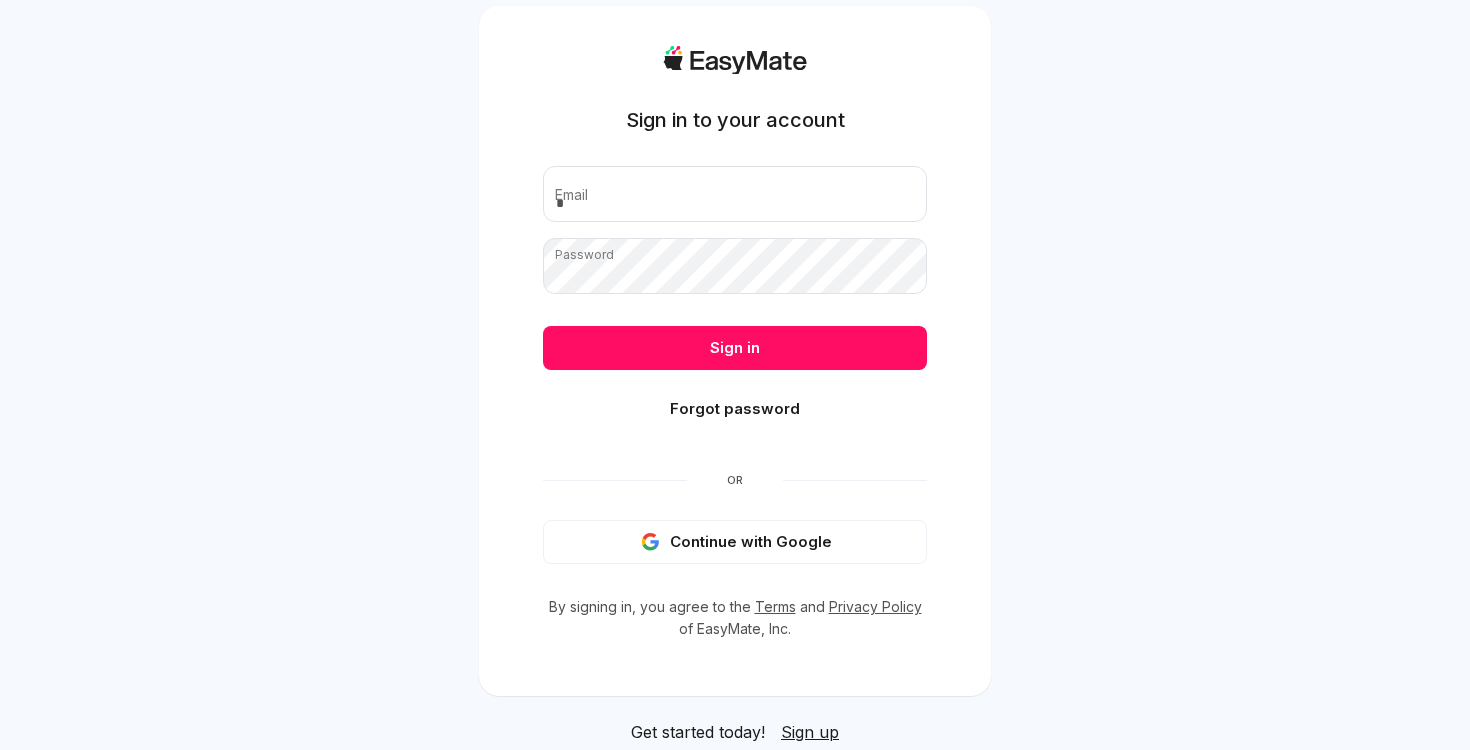 scroll, scrollTop: 0, scrollLeft: 0, axis: both 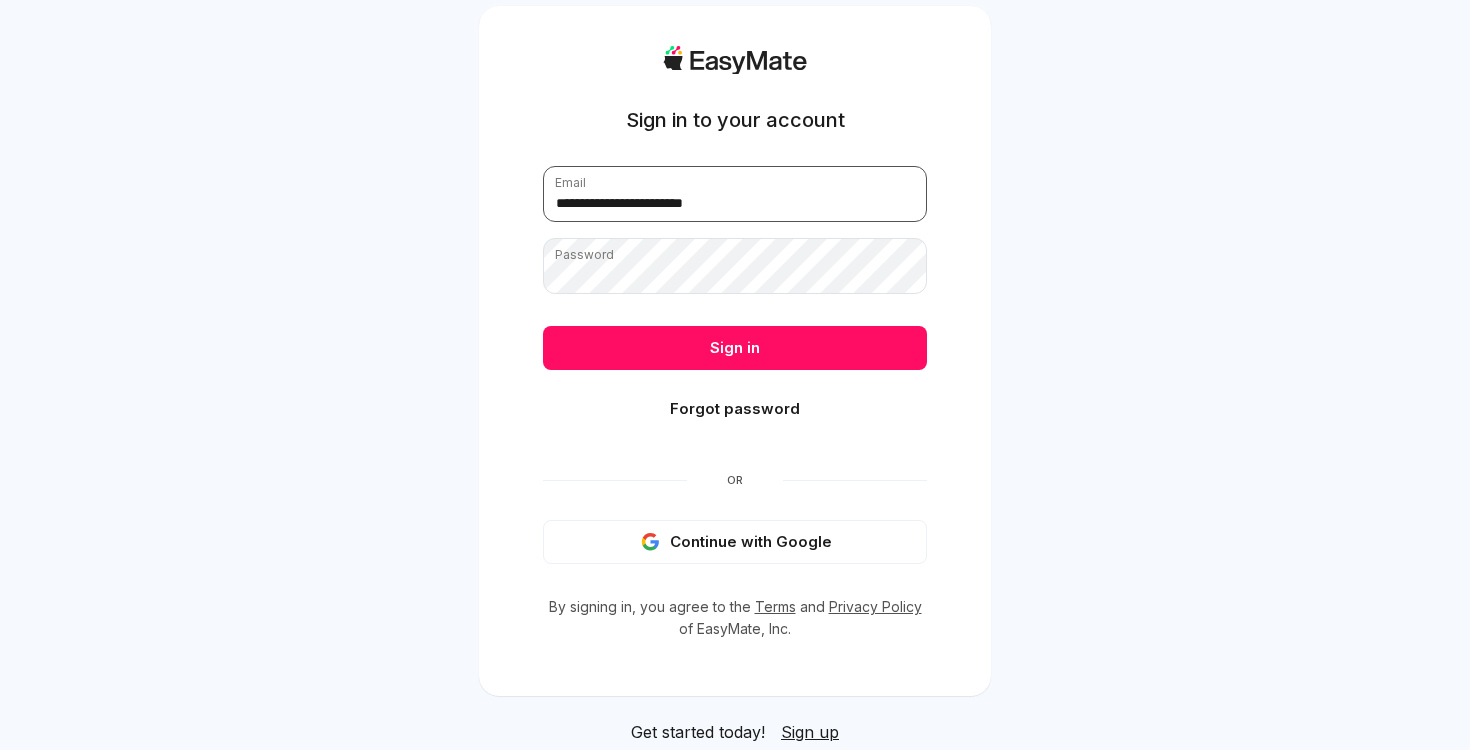 click on "**********" at bounding box center (735, 194) 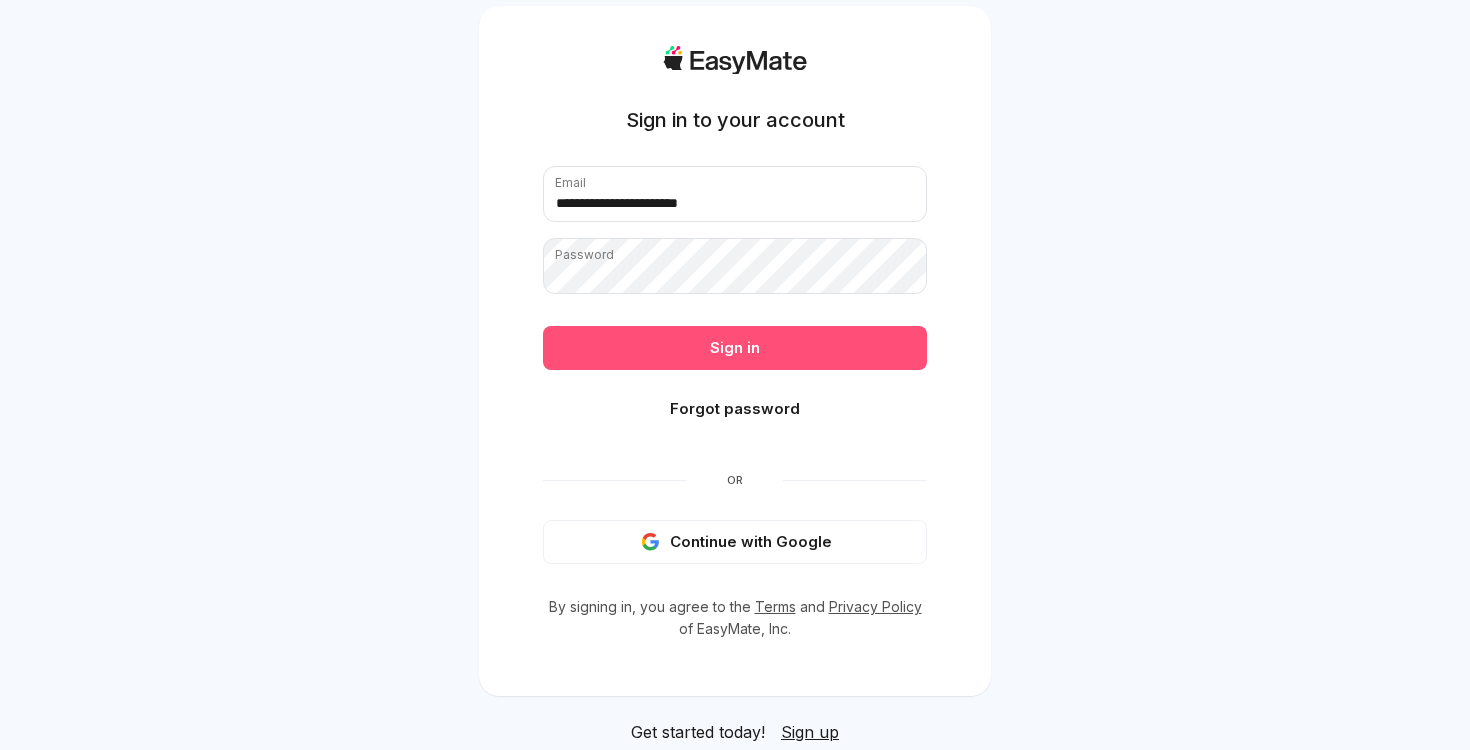 click on "Sign in" at bounding box center [735, 348] 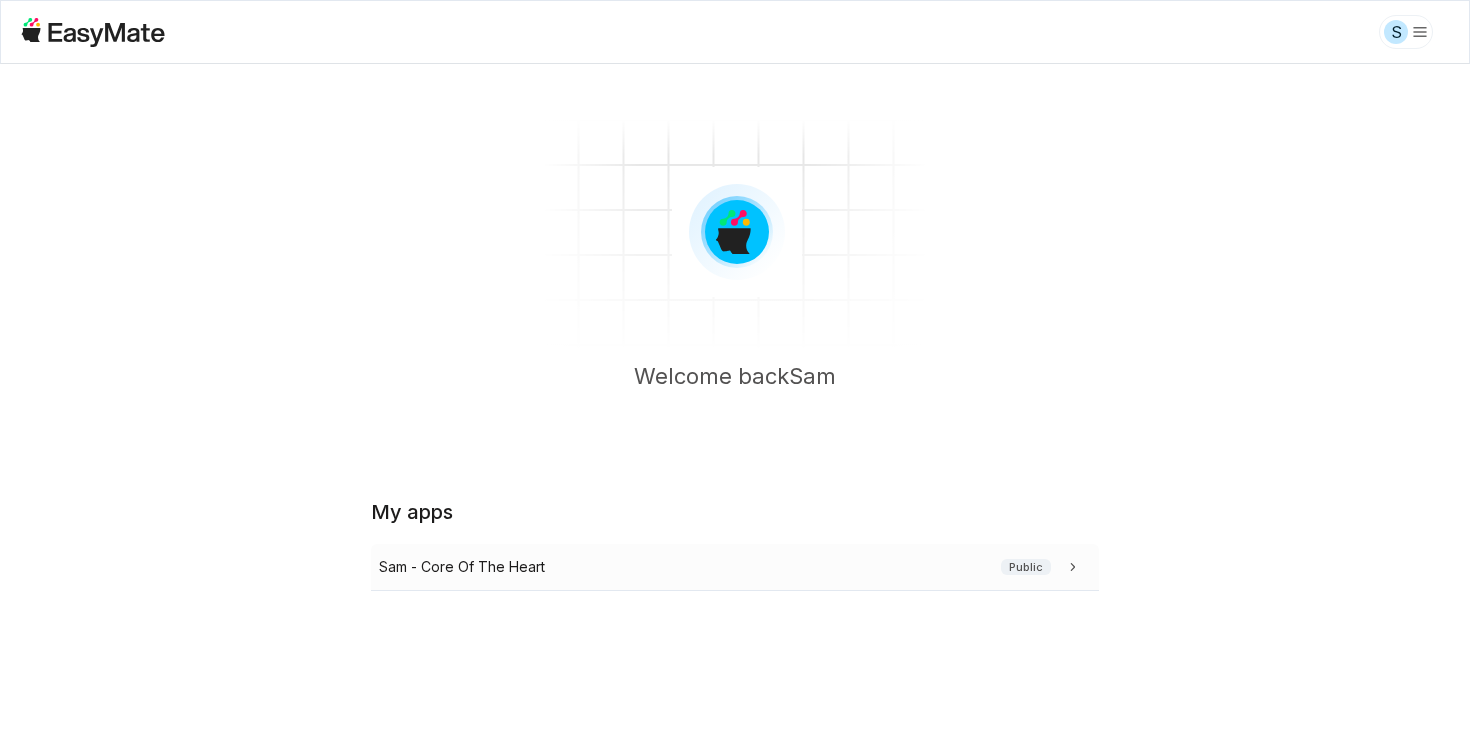 click on "Sam - Core Of The Heart Public" at bounding box center [731, 567] 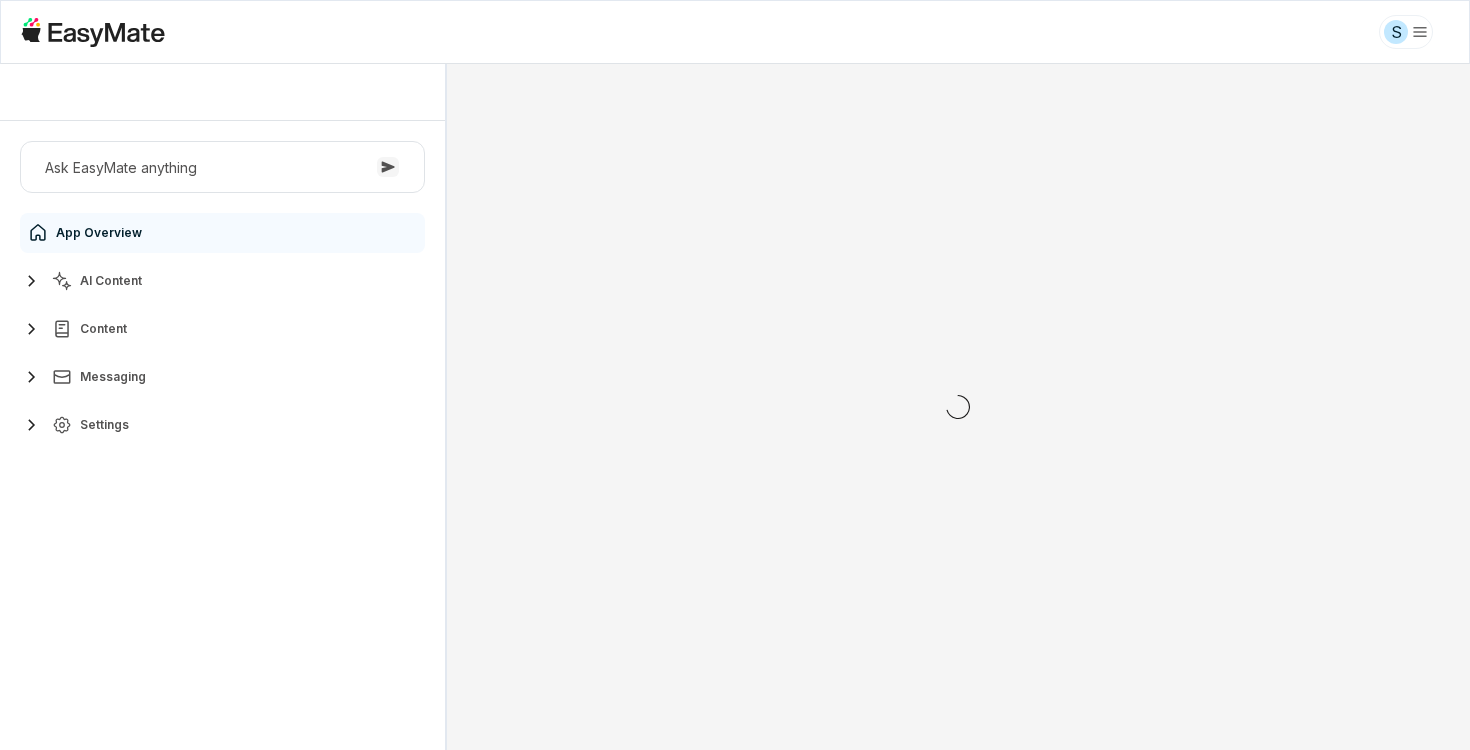 scroll, scrollTop: 0, scrollLeft: 0, axis: both 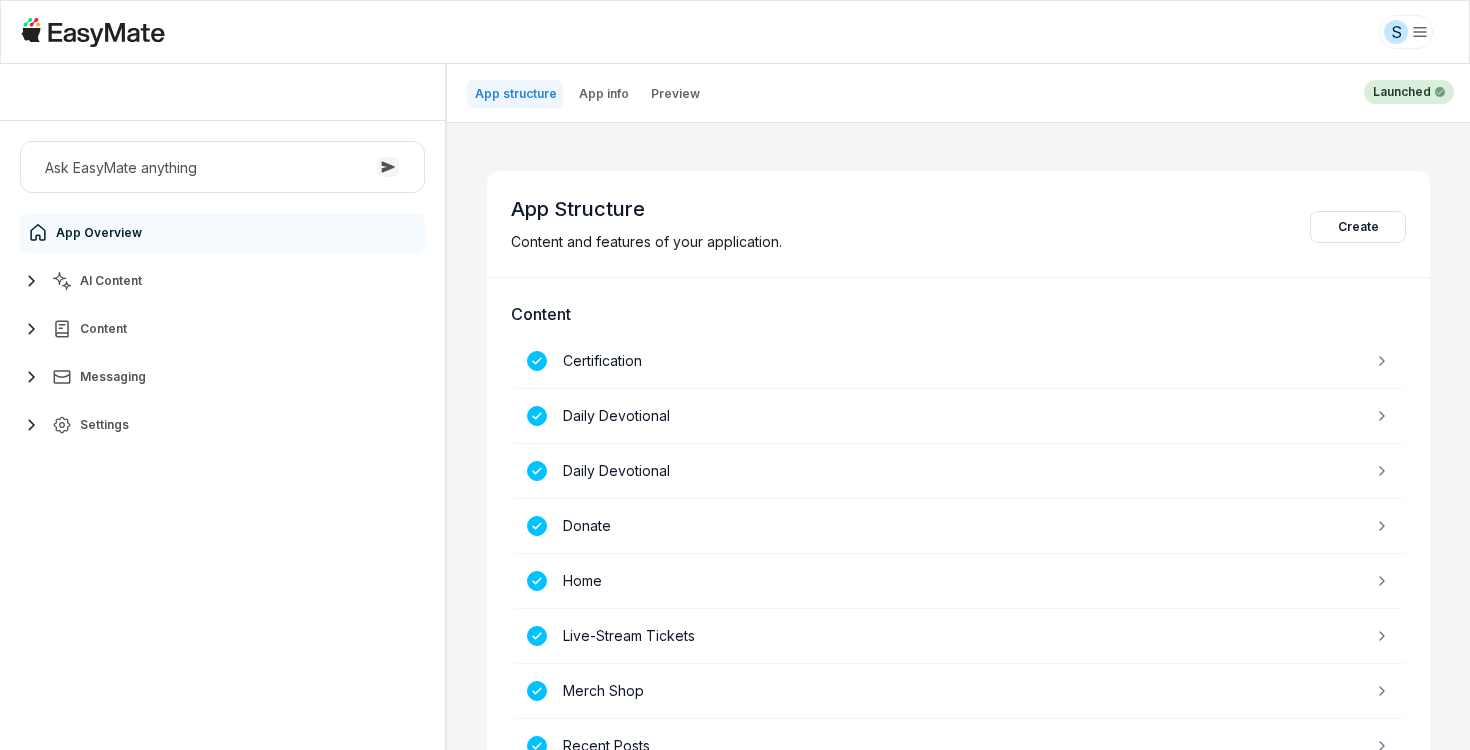 click on "AI Content" at bounding box center [222, 281] 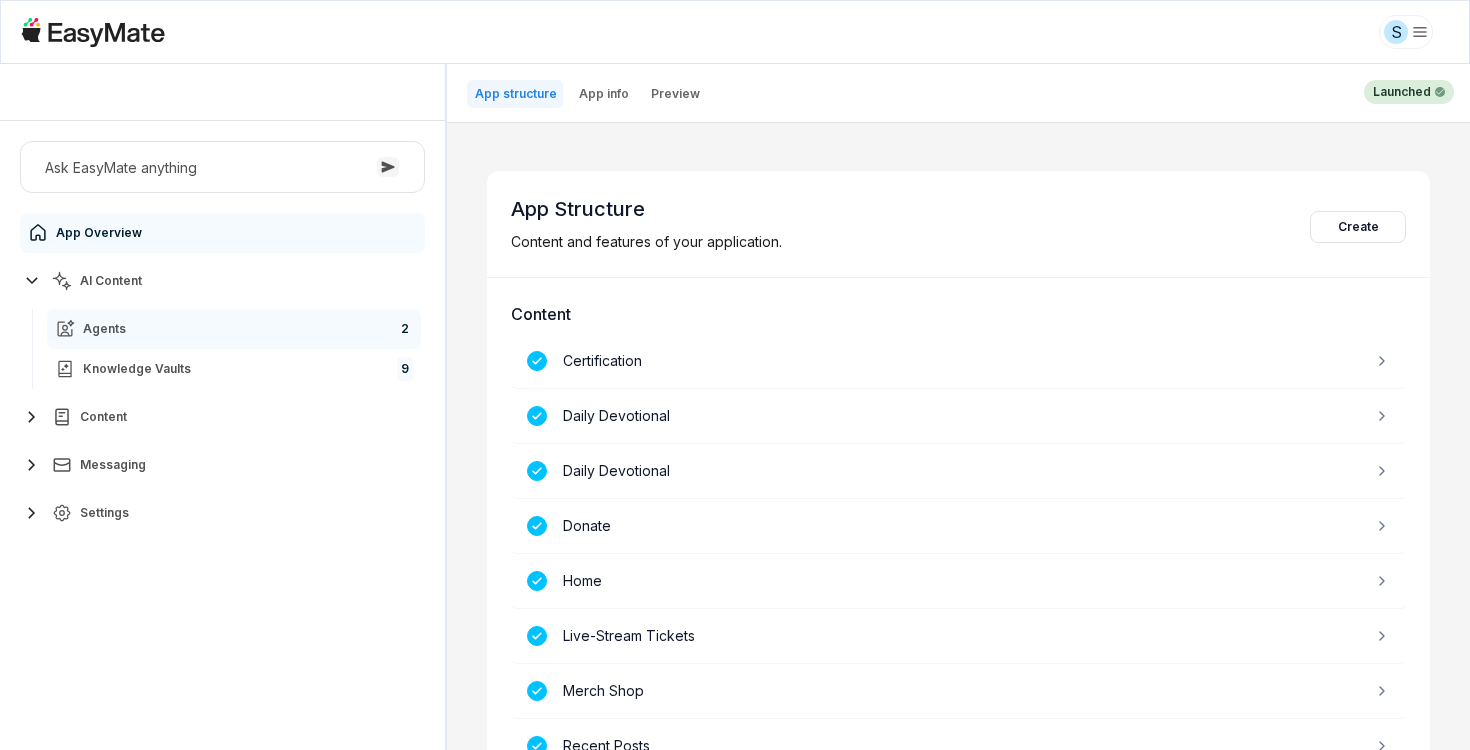 click on "Agents 2" at bounding box center [234, 329] 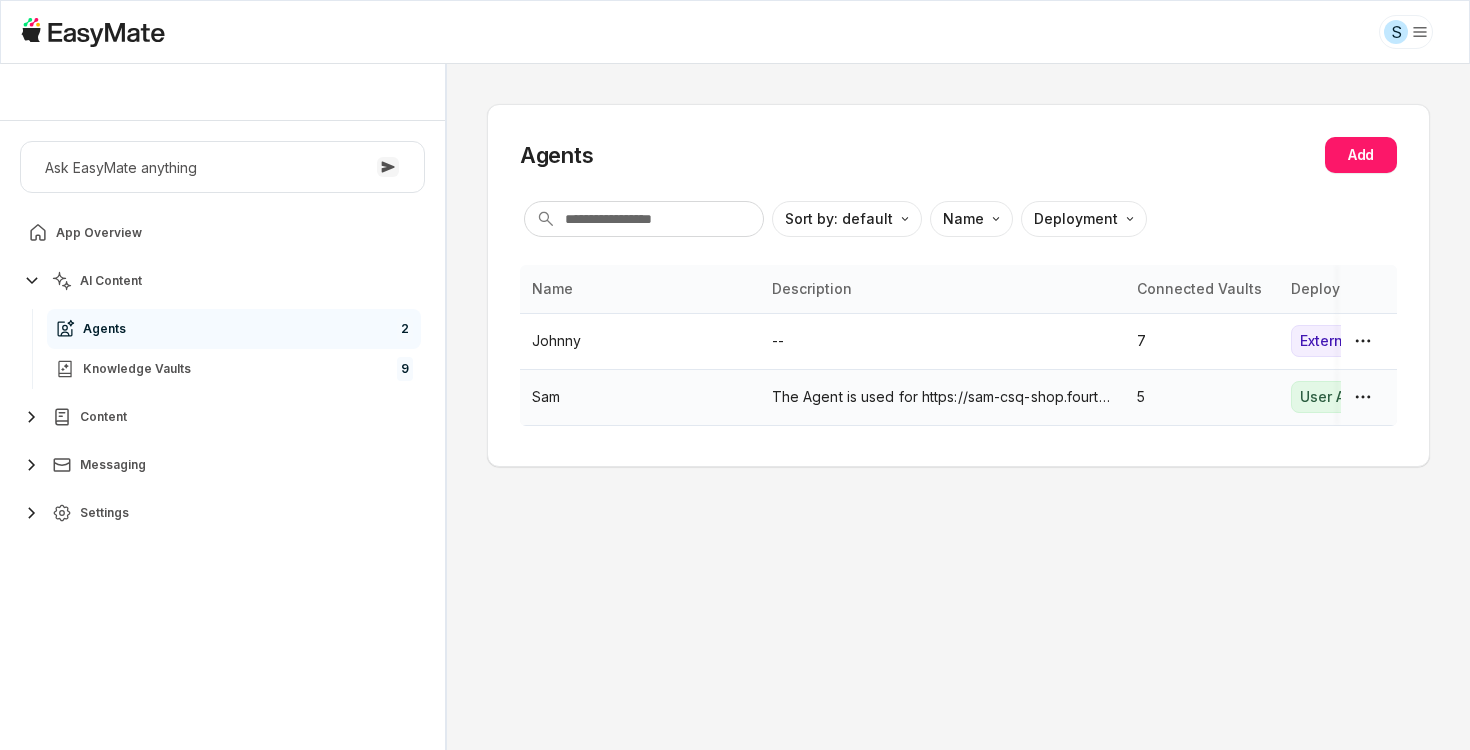 click on "Sam" at bounding box center [640, 397] 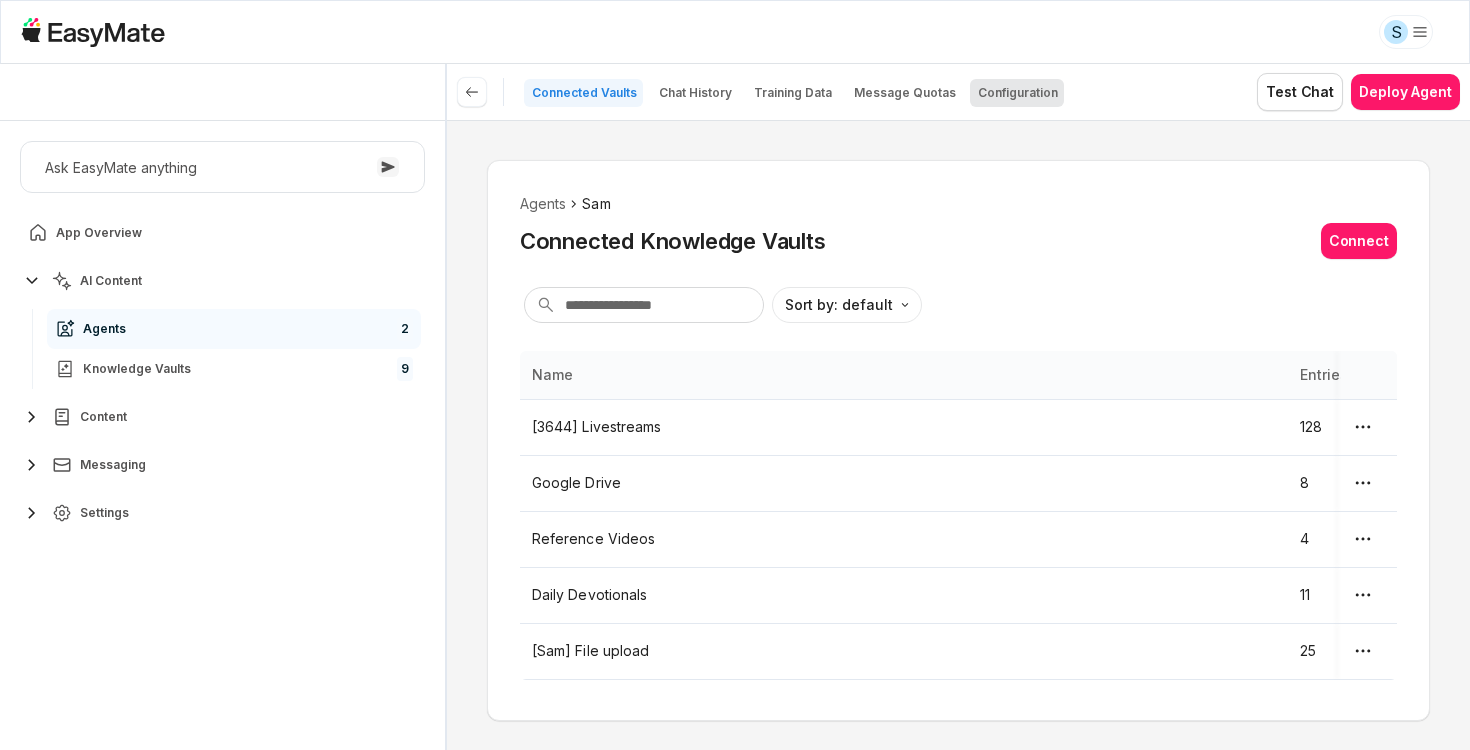 click on "Configuration" at bounding box center [1018, 93] 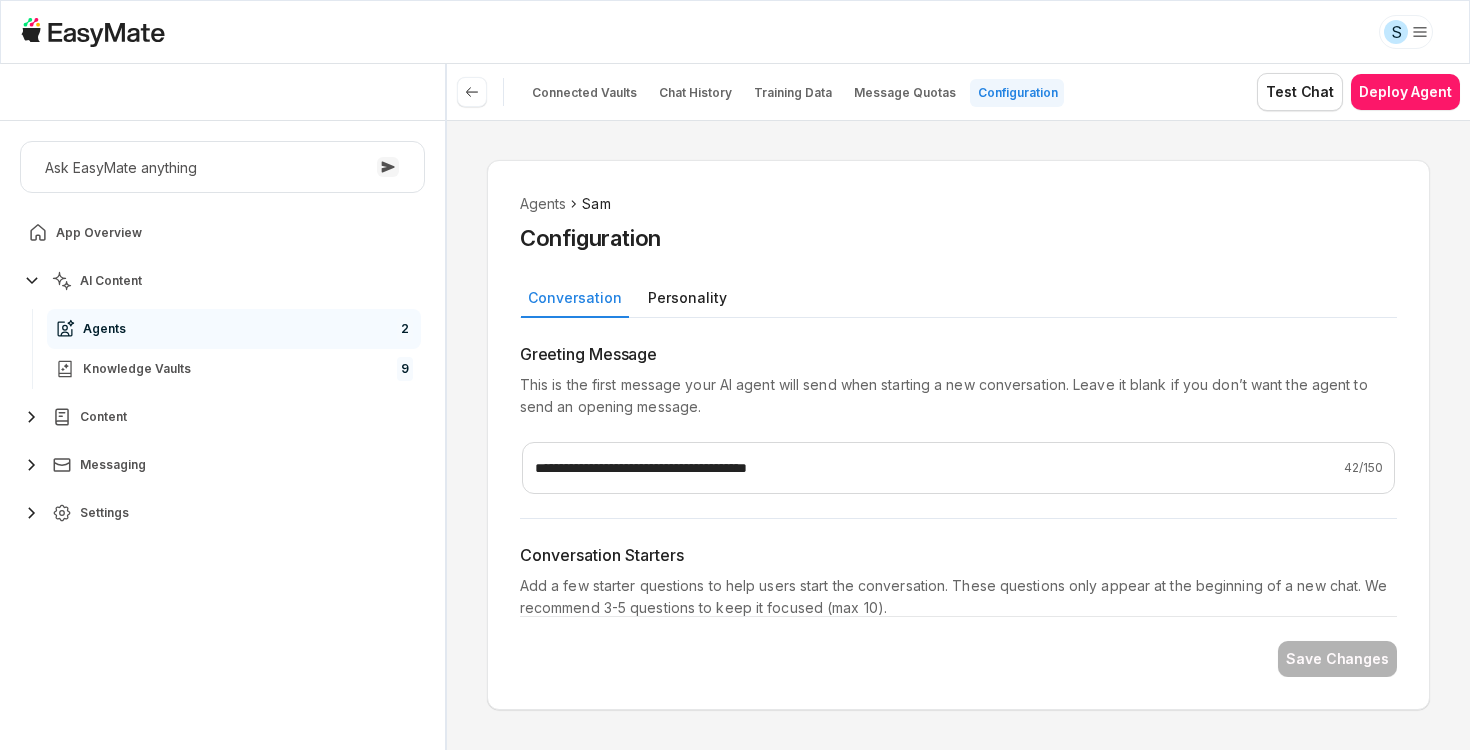 type on "*" 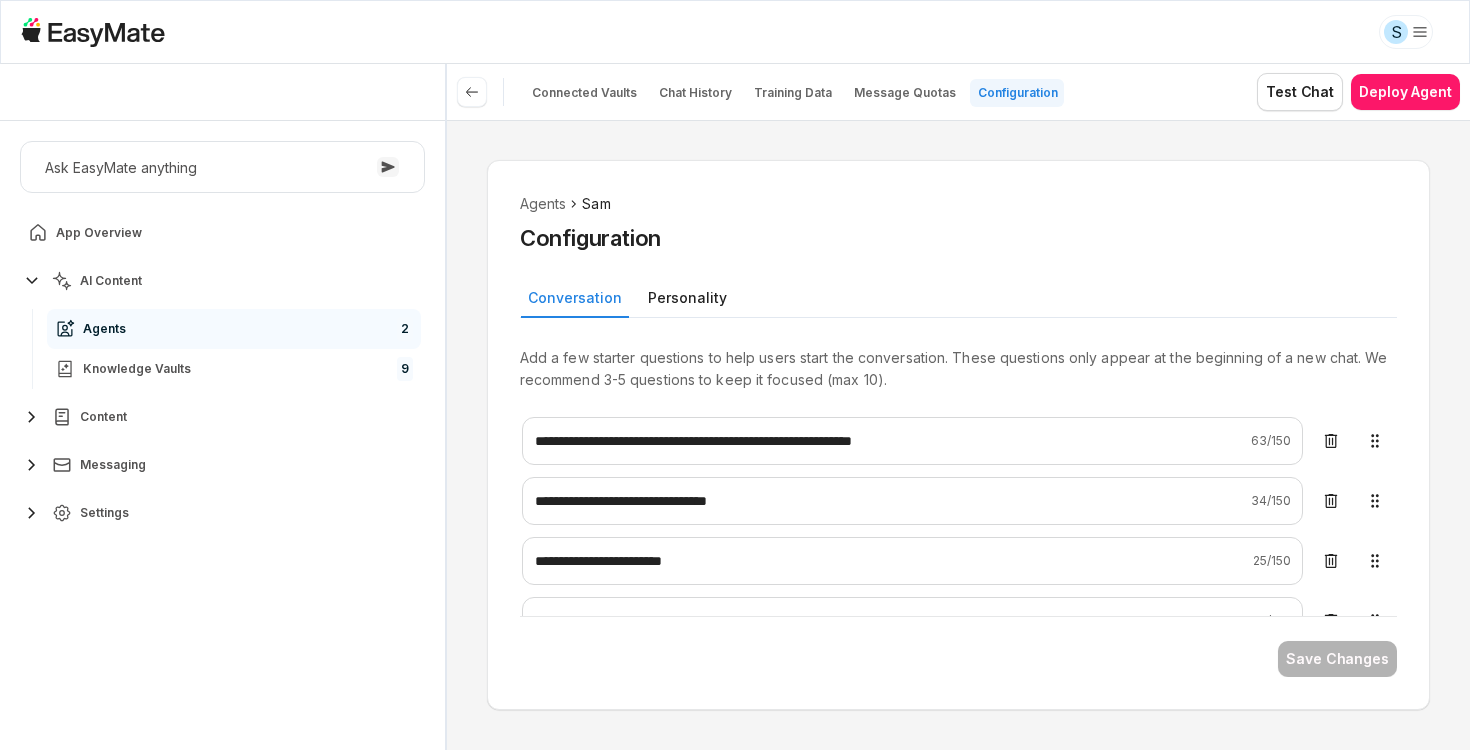 scroll, scrollTop: 252, scrollLeft: 0, axis: vertical 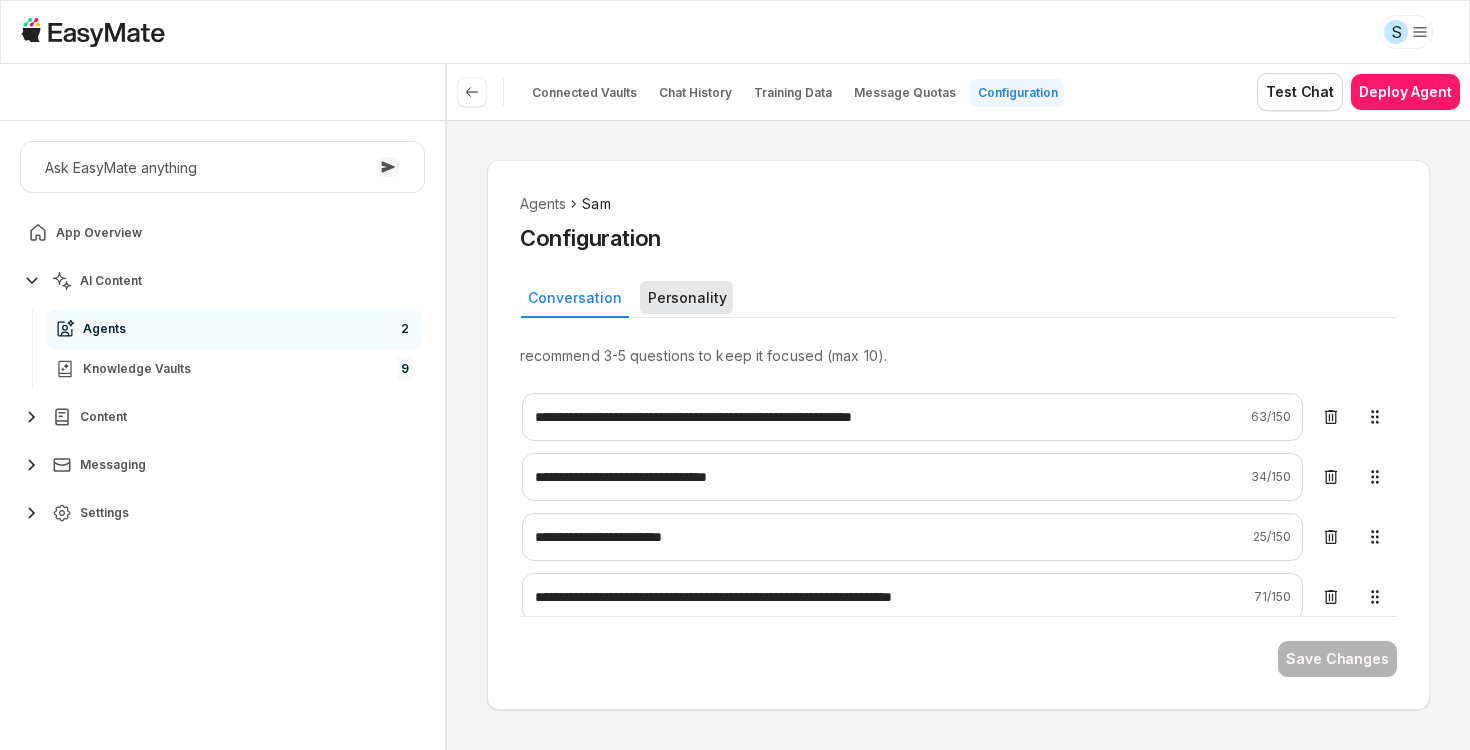 click on "Personality" at bounding box center [686, 297] 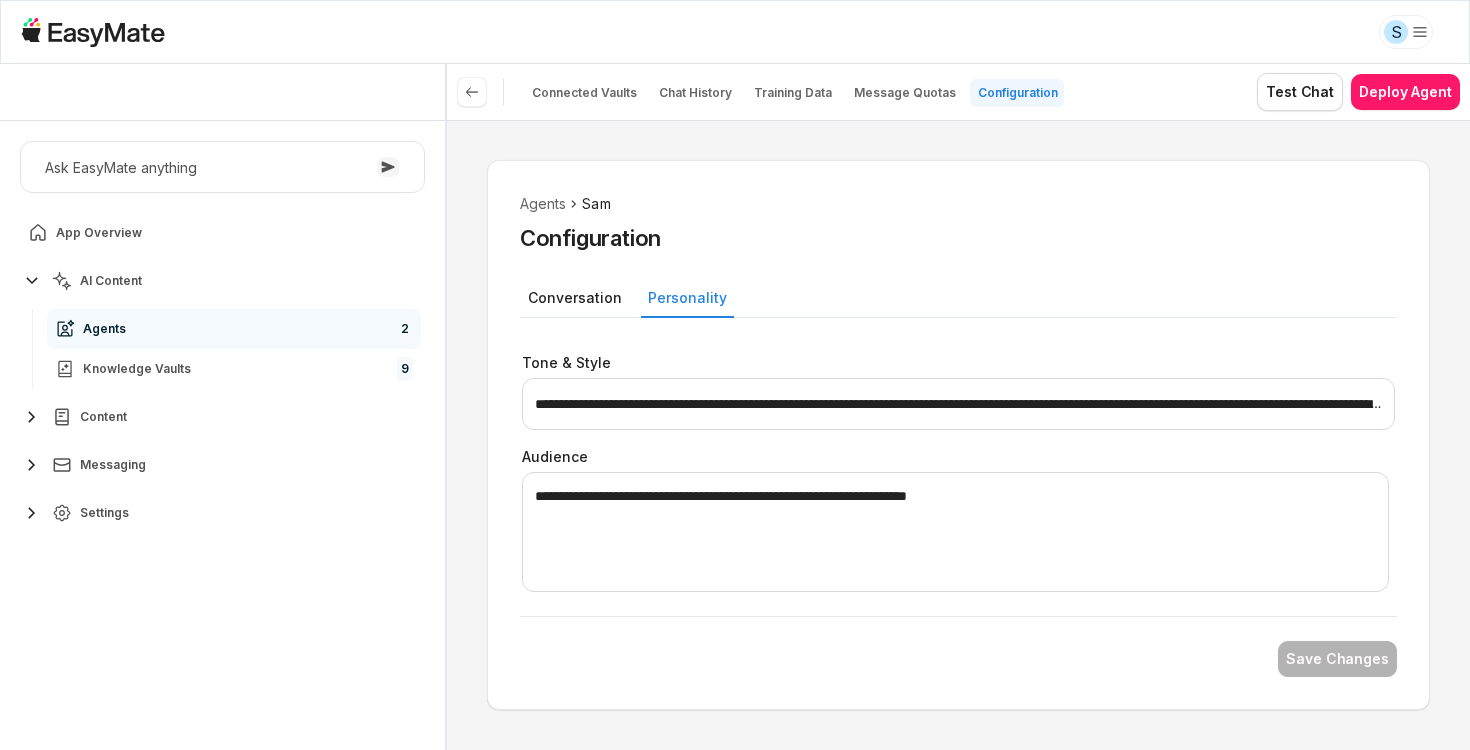 scroll, scrollTop: 254, scrollLeft: 0, axis: vertical 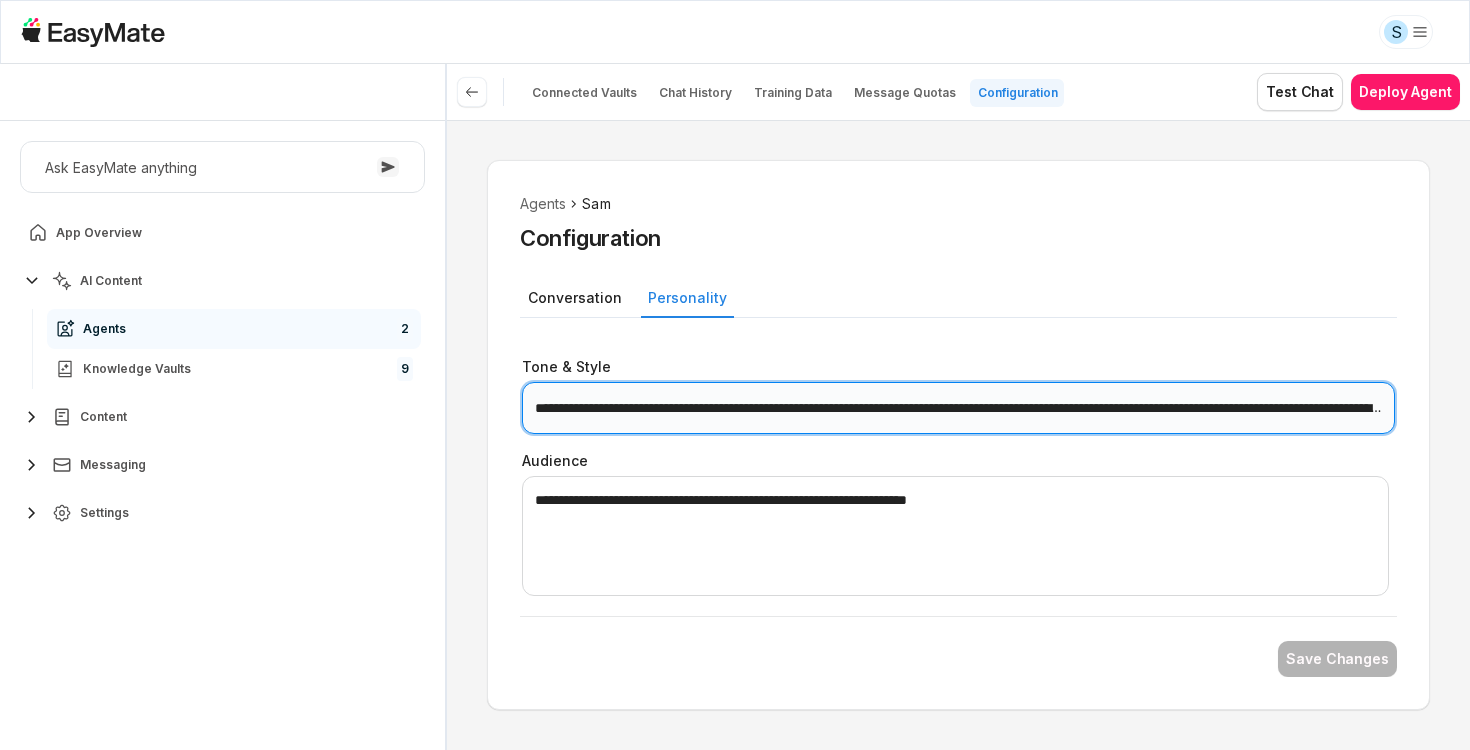 click on "**********" at bounding box center [958, 408] 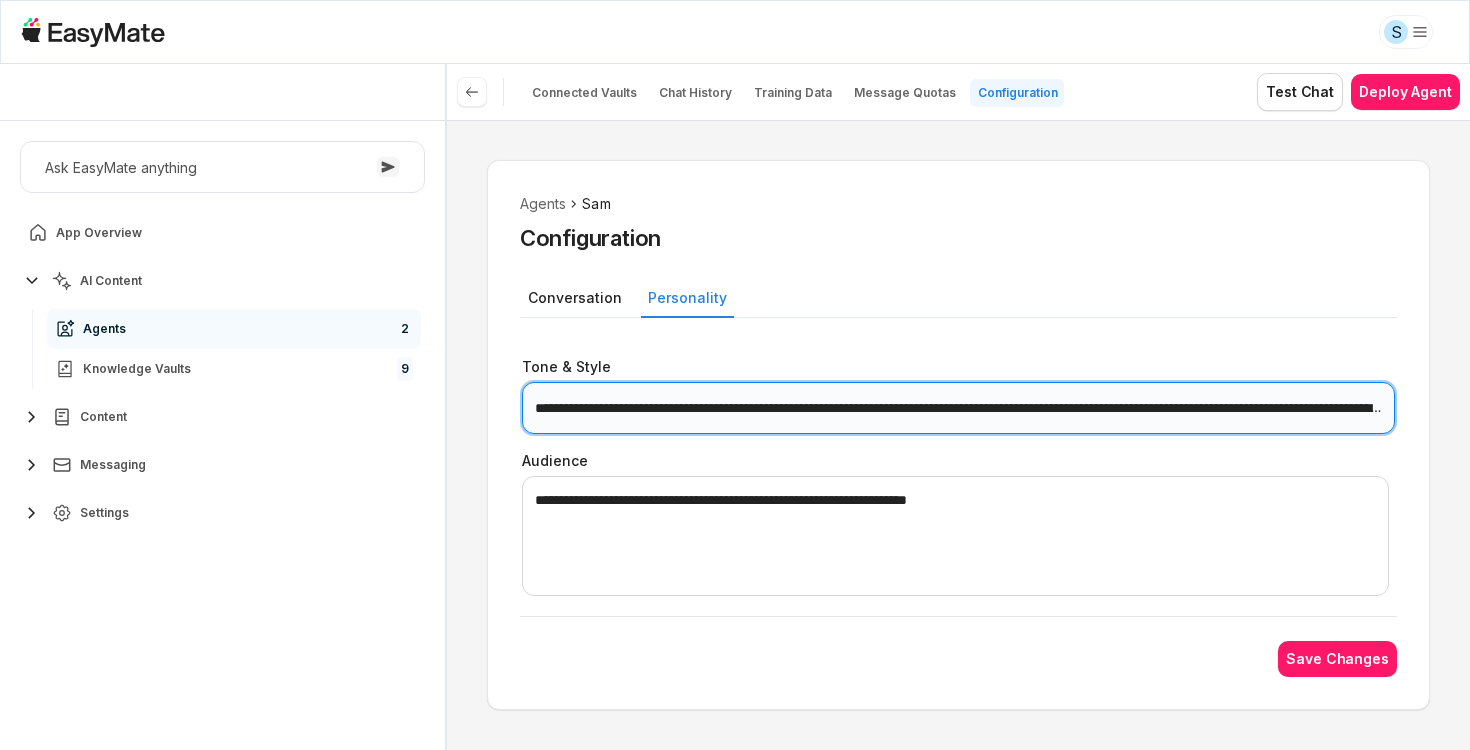 scroll, scrollTop: 0, scrollLeft: 626, axis: horizontal 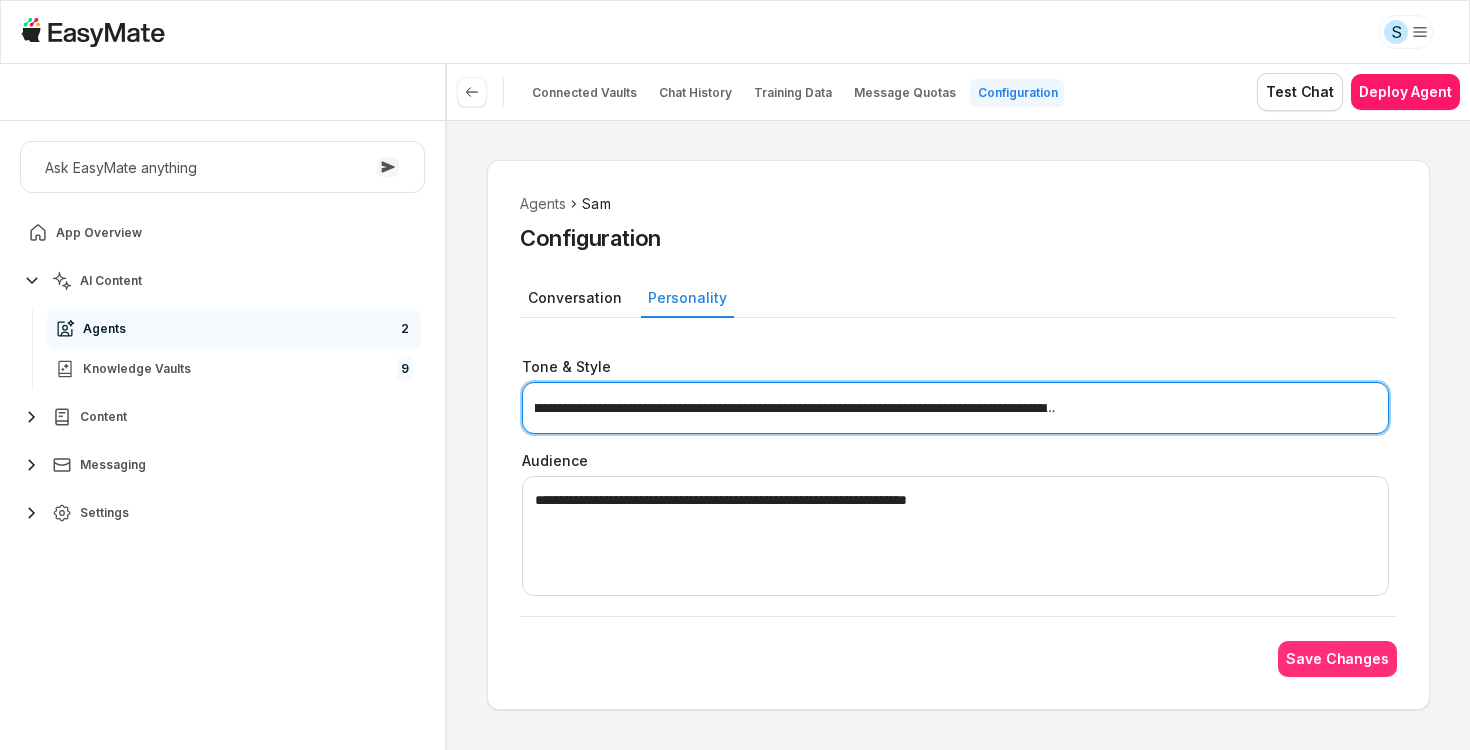 type on "**********" 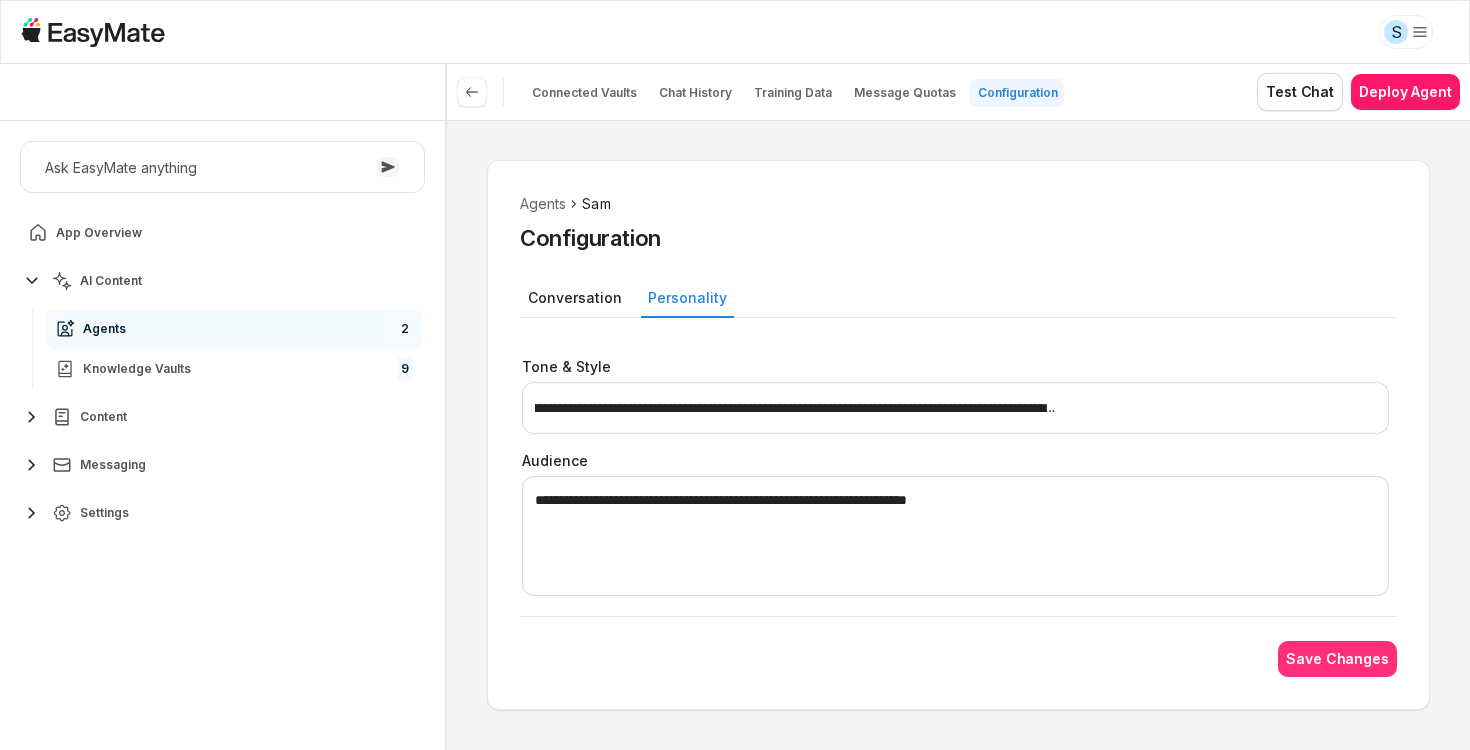 click on "Save Changes" at bounding box center (1337, 659) 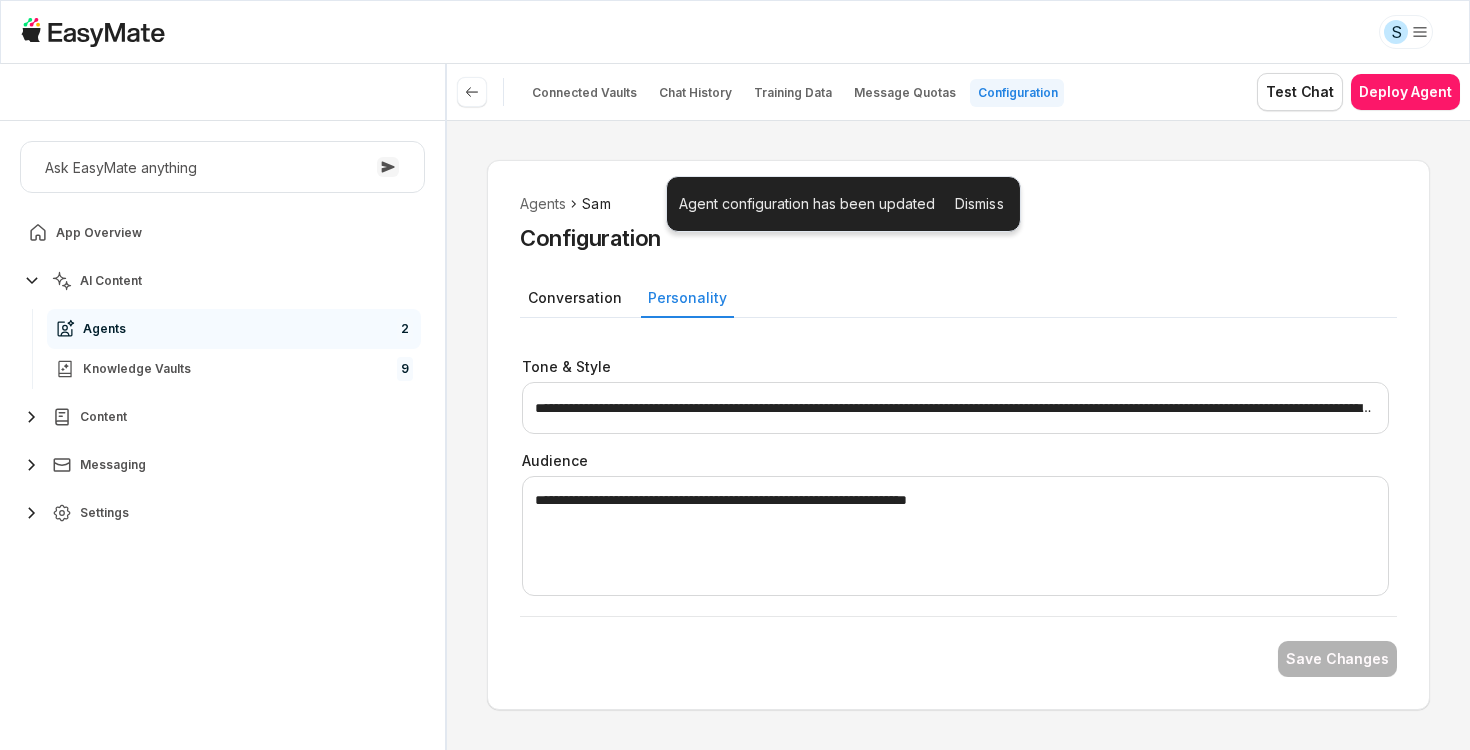 click on "Conversation Personality" at bounding box center (958, 297) 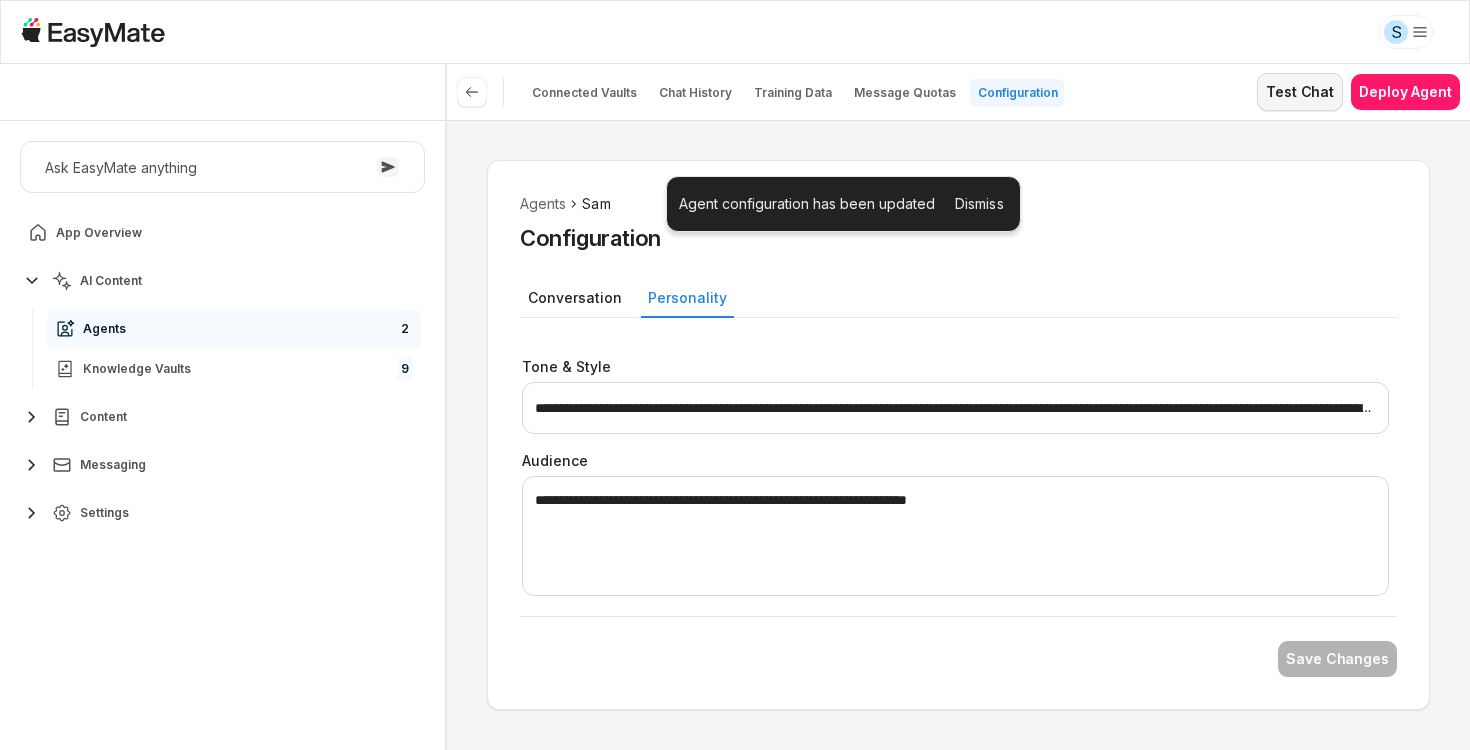 click on "Test Chat" at bounding box center [1300, 92] 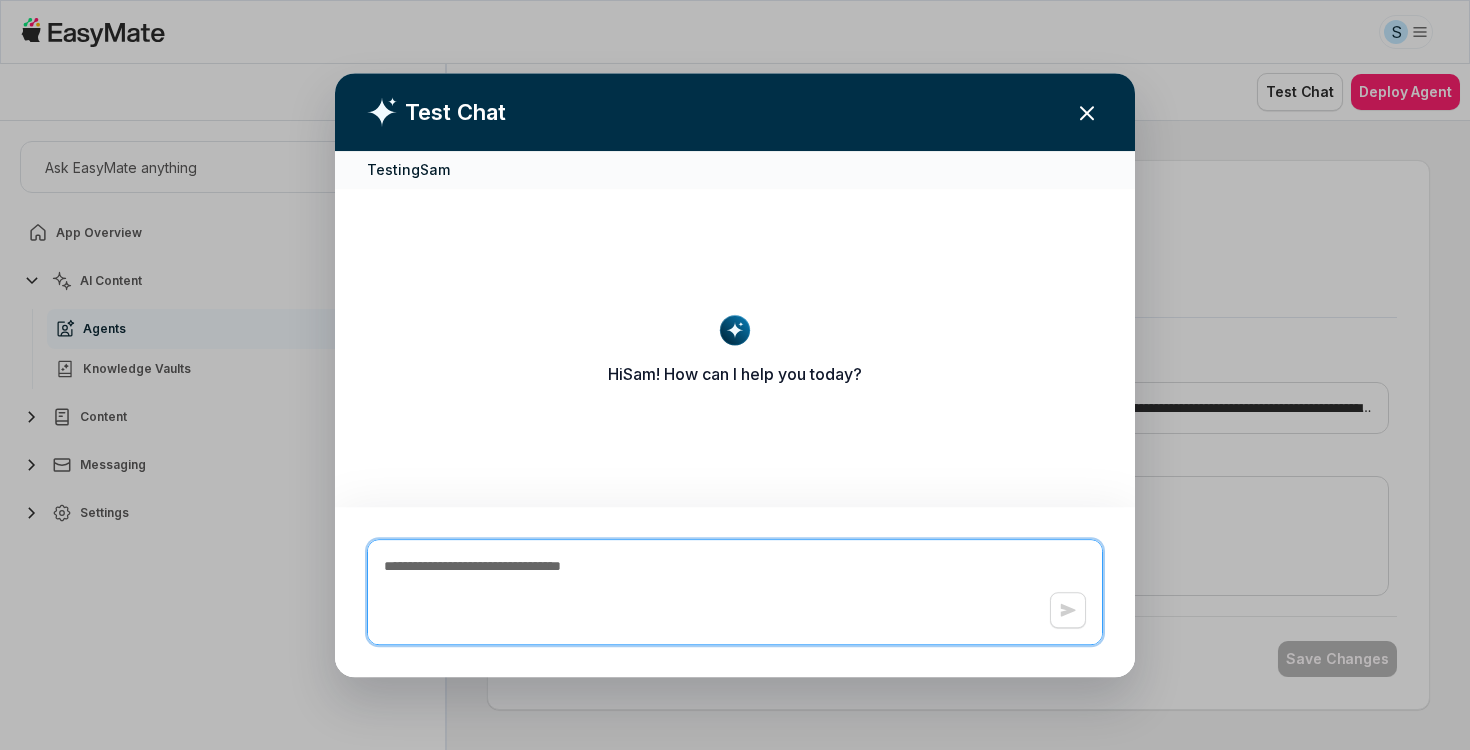 click at bounding box center (735, 592) 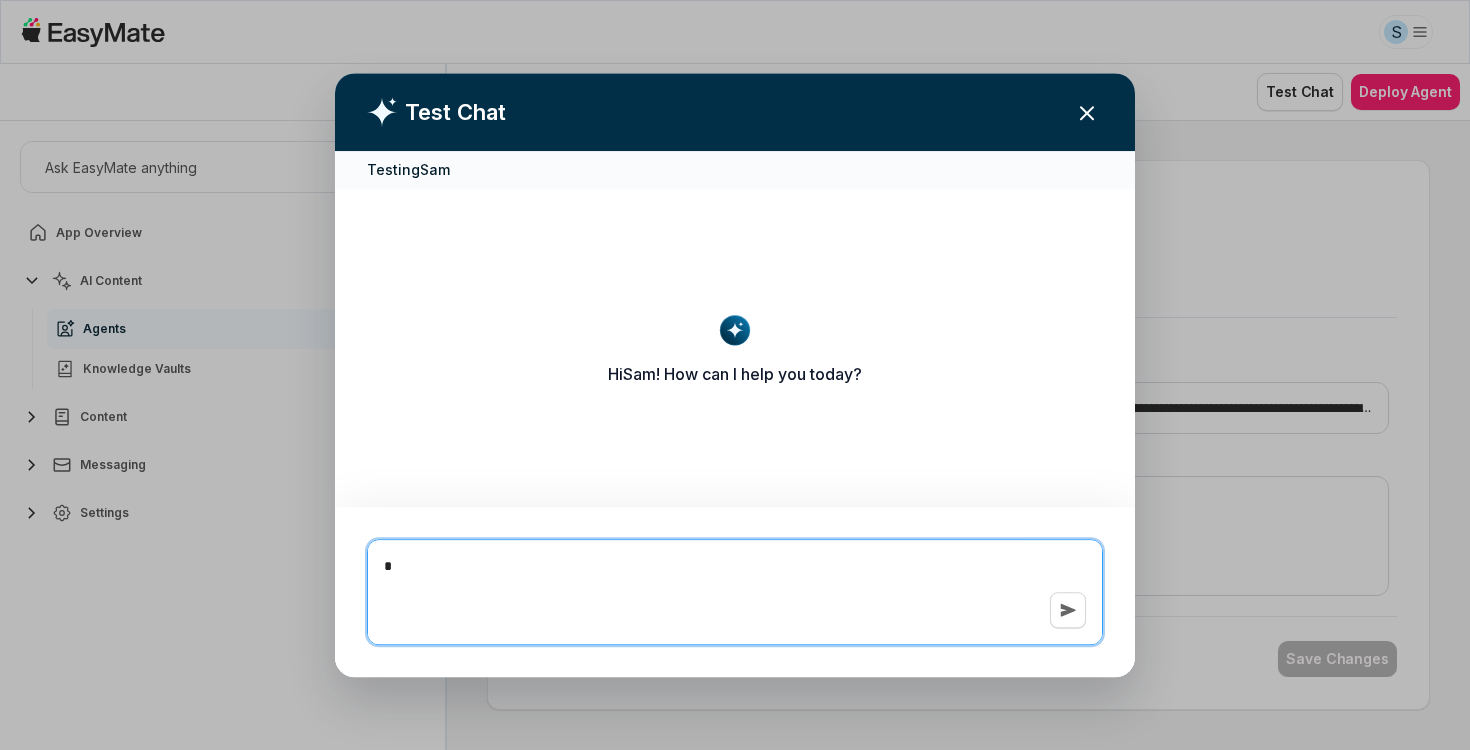 type on "*" 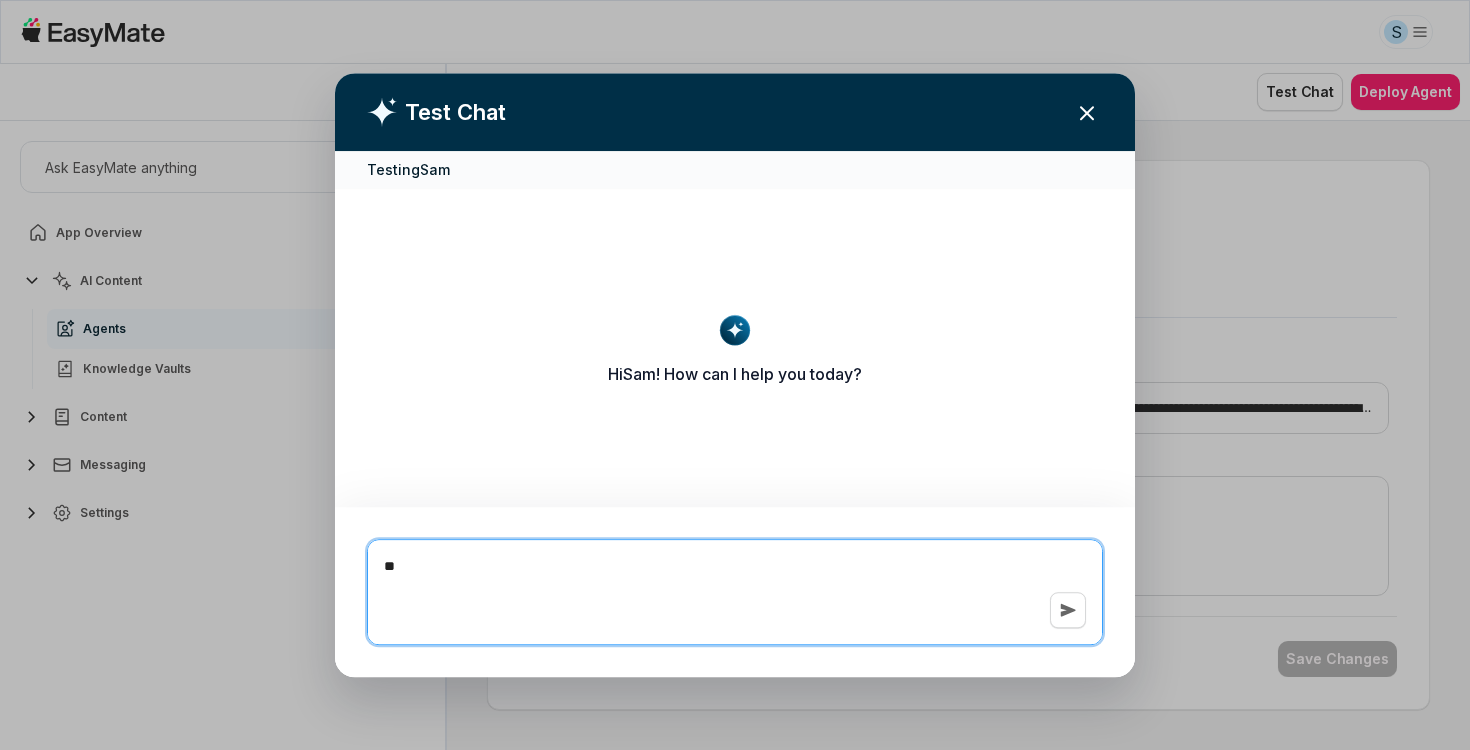 type on "*" 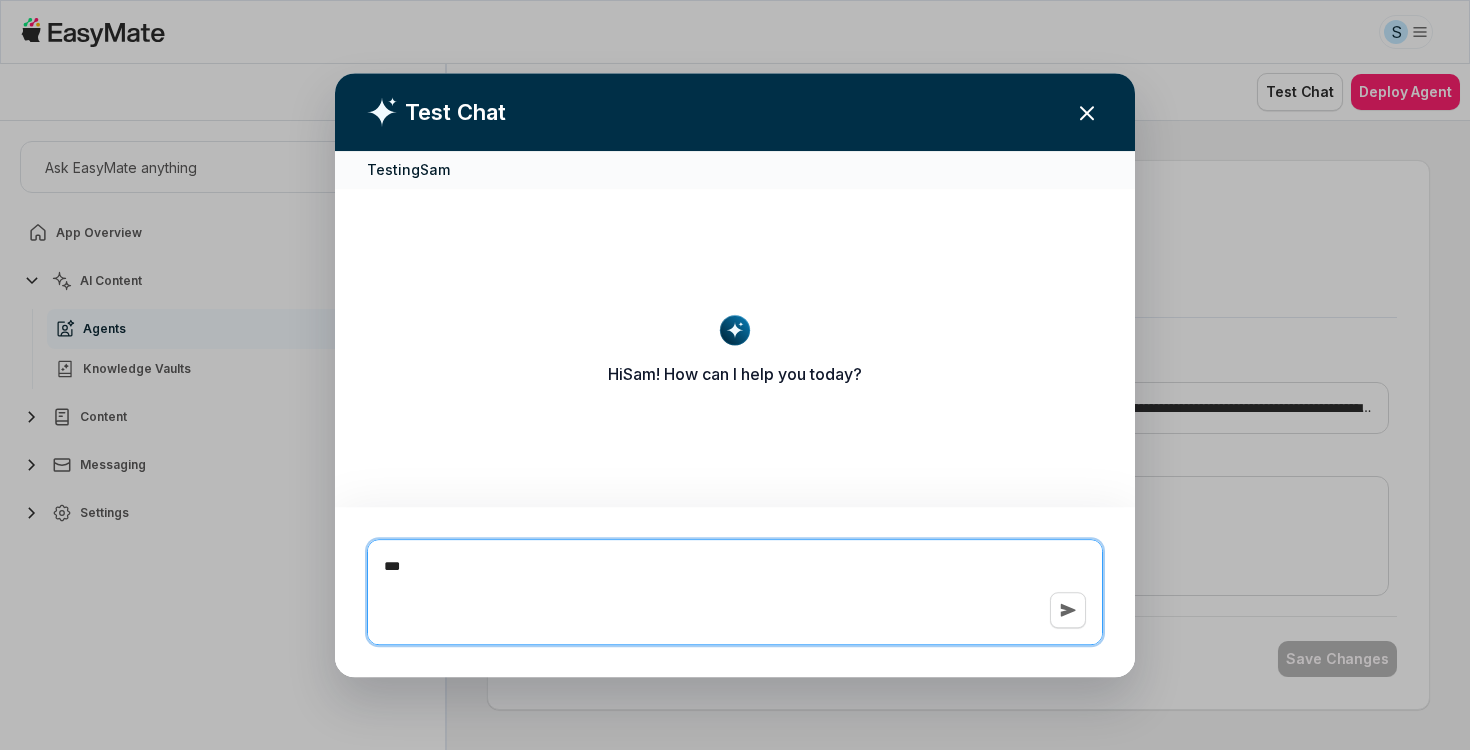 type on "*" 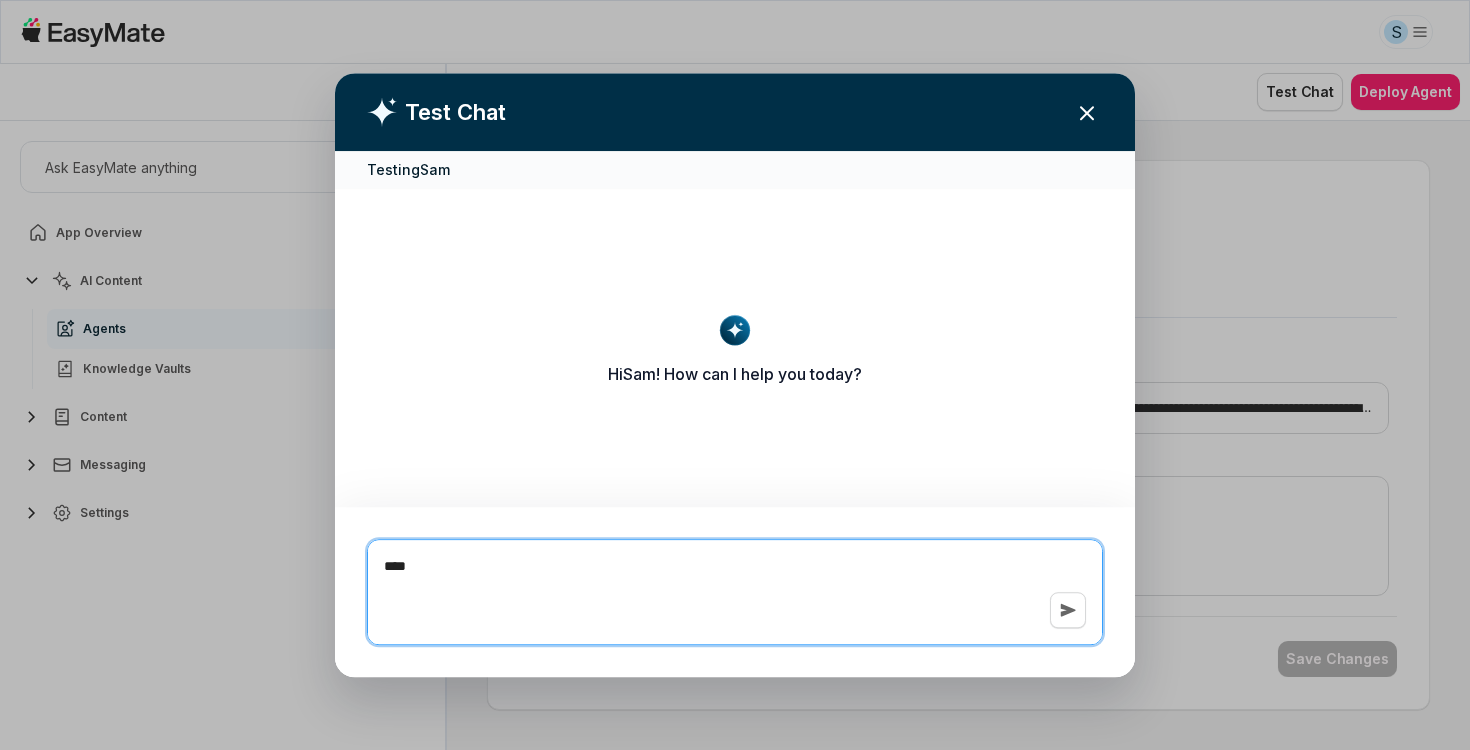 type on "*" 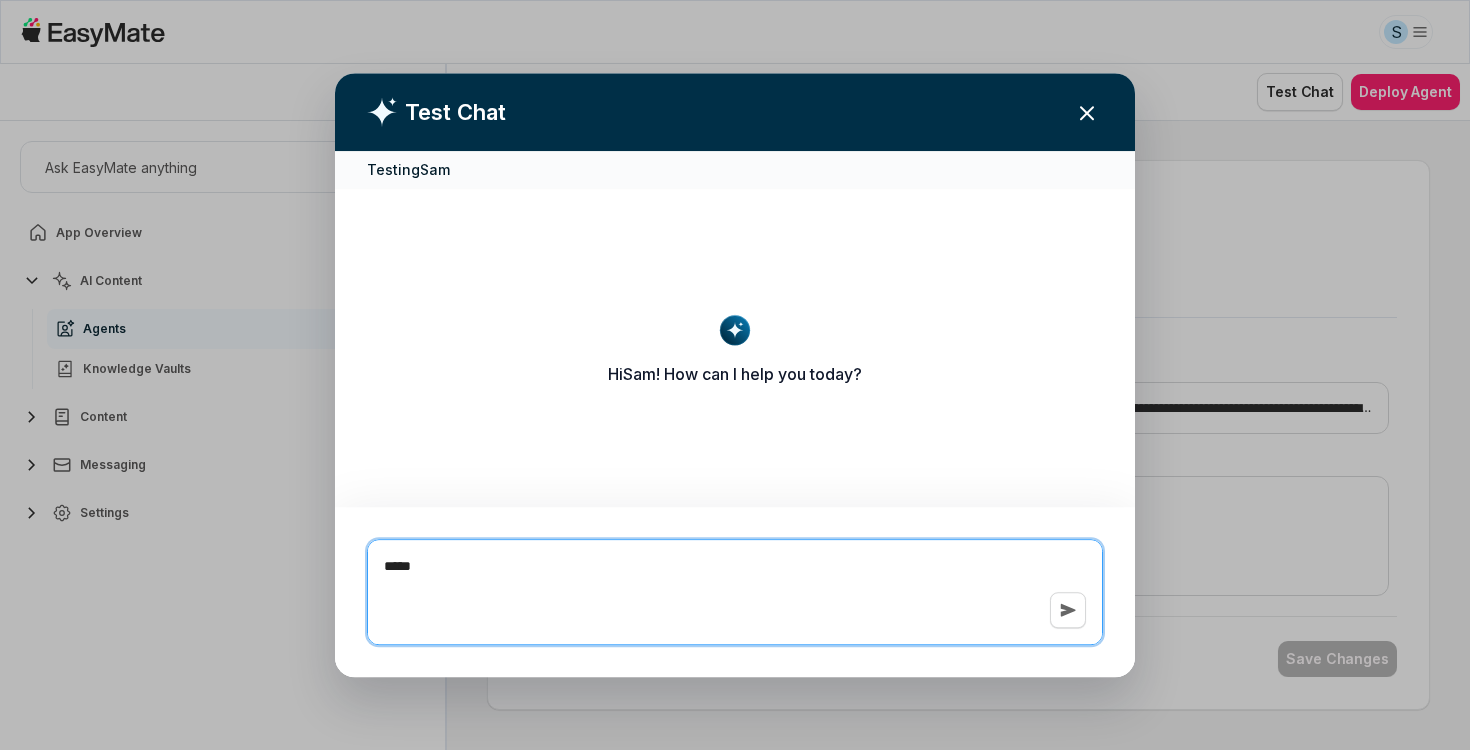 type on "*" 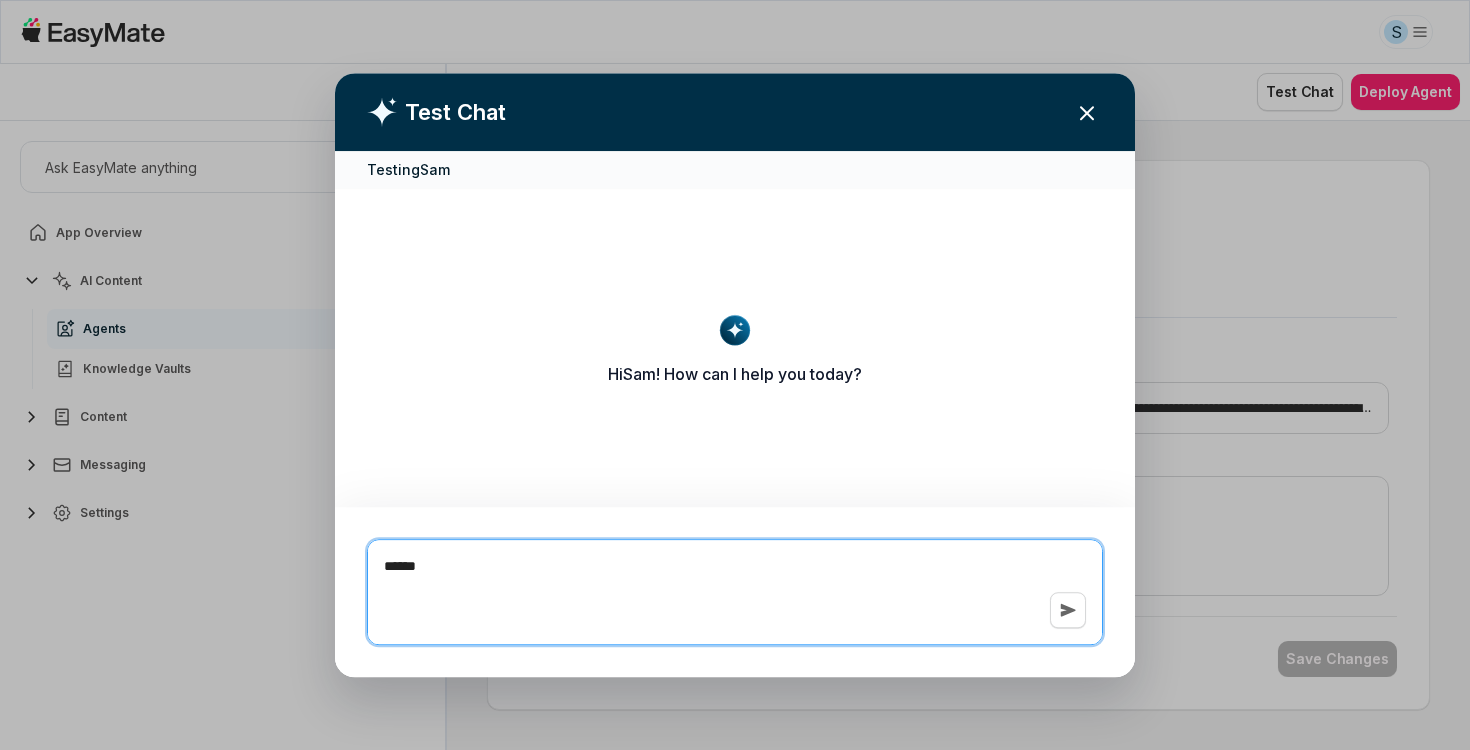 type on "*" 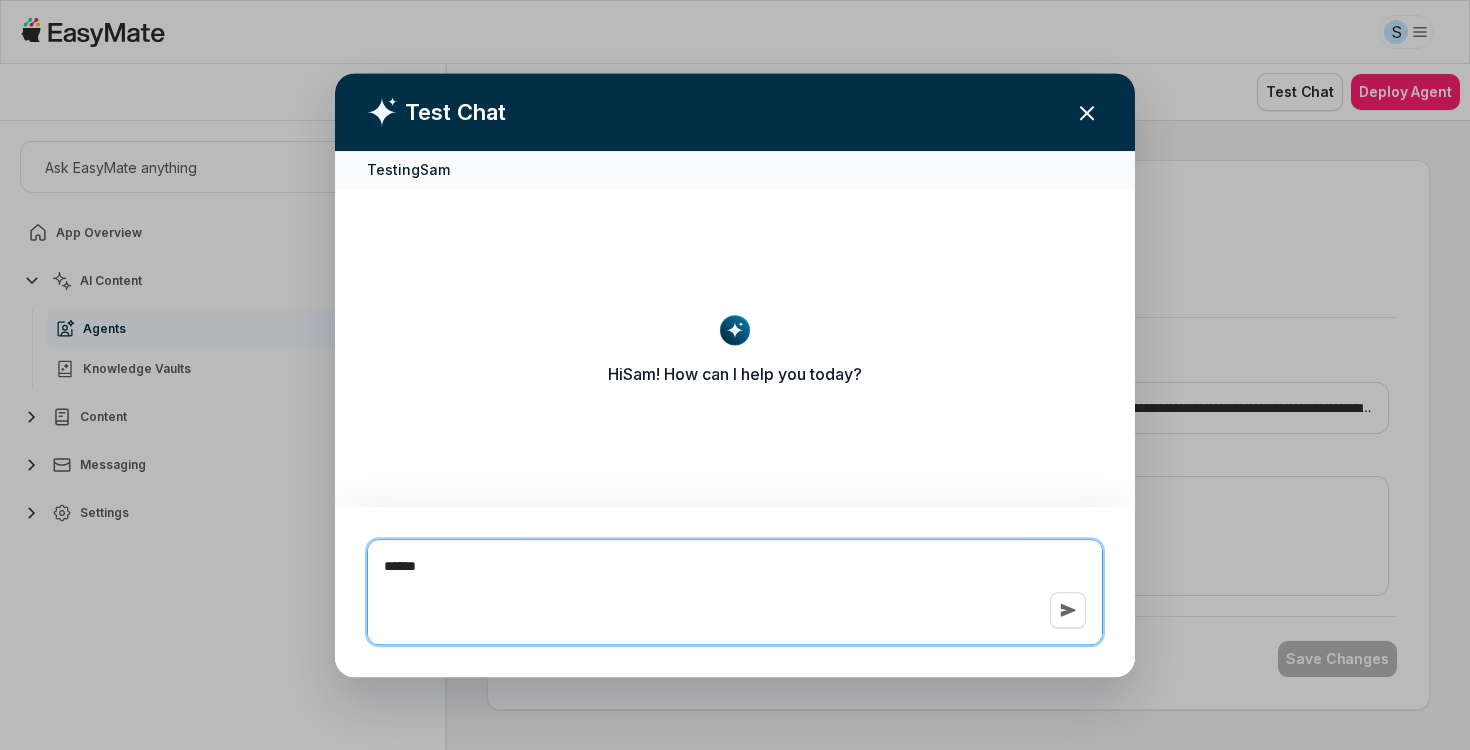 type on "*******" 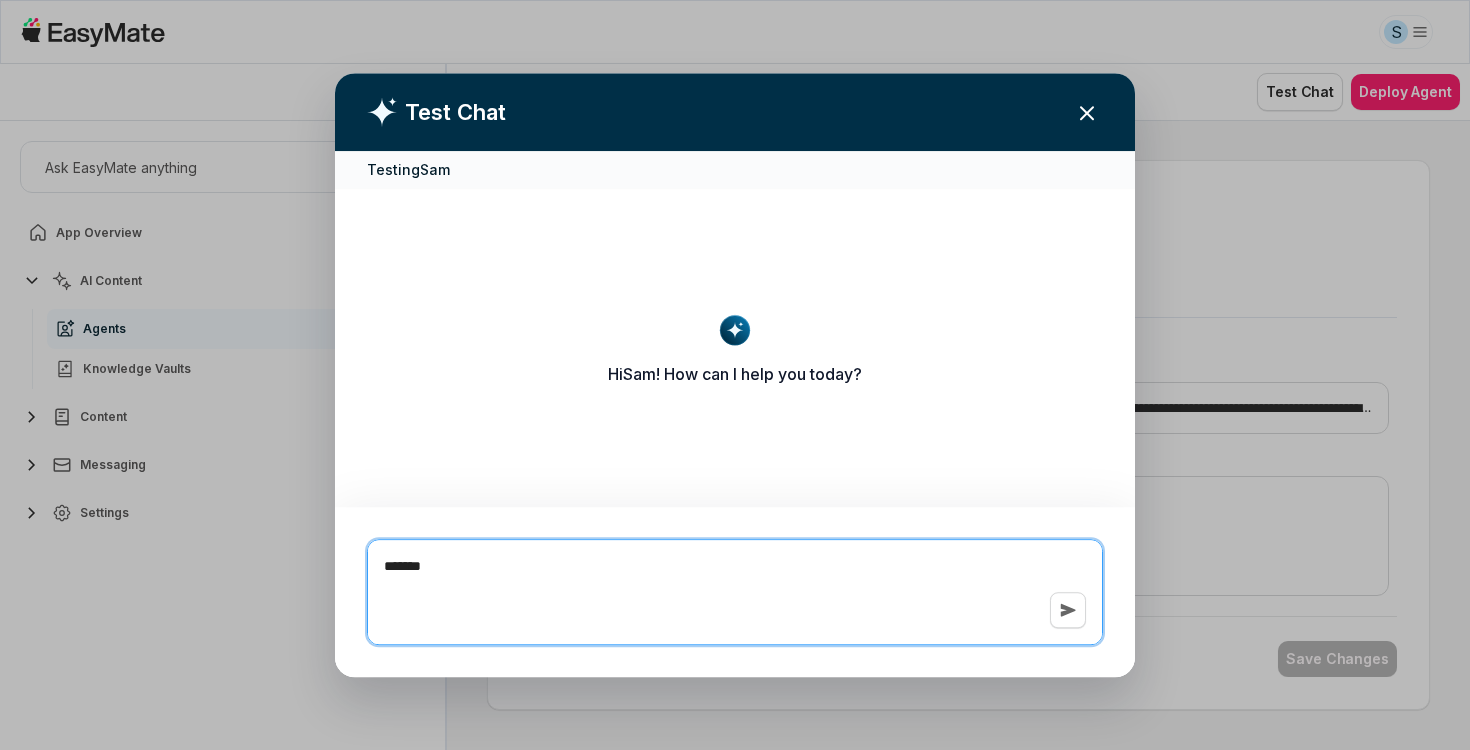 type on "*" 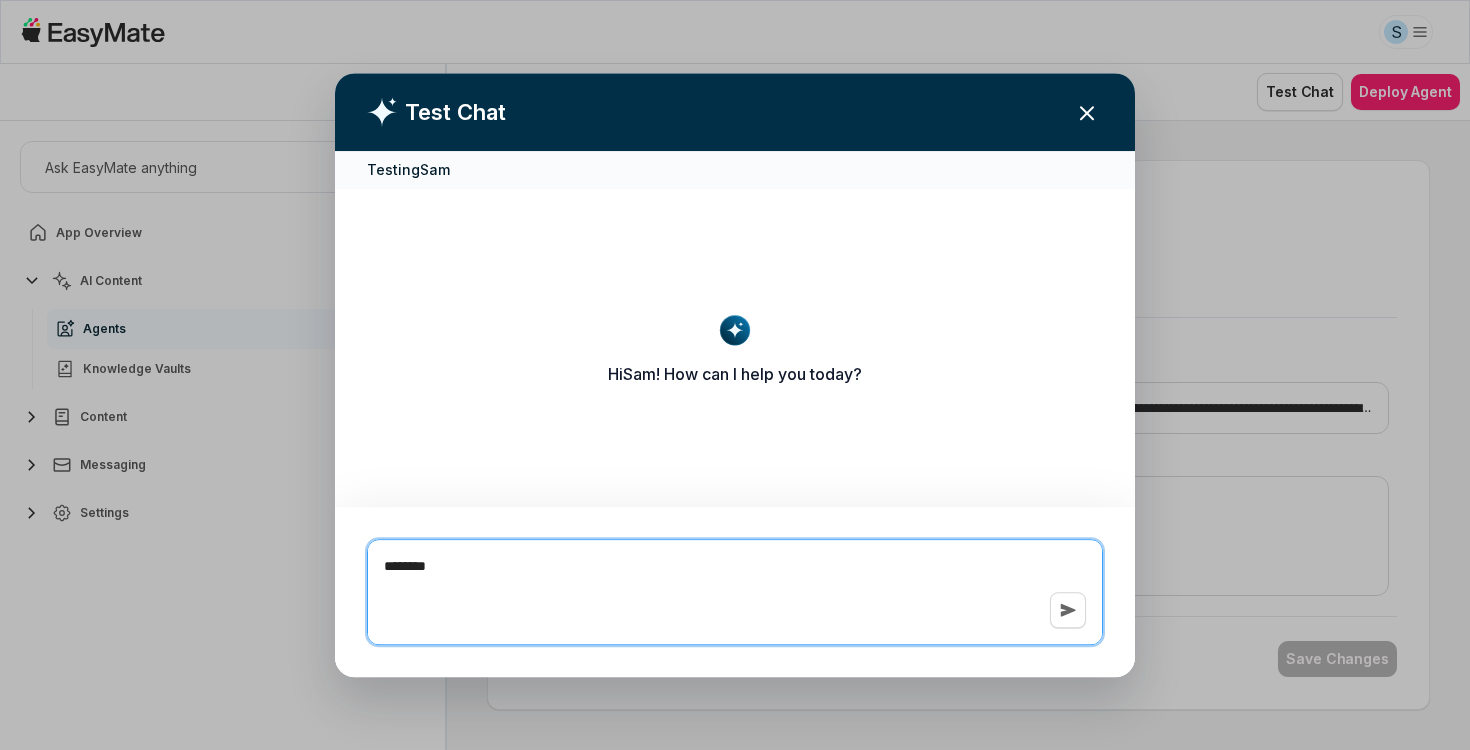 type on "*" 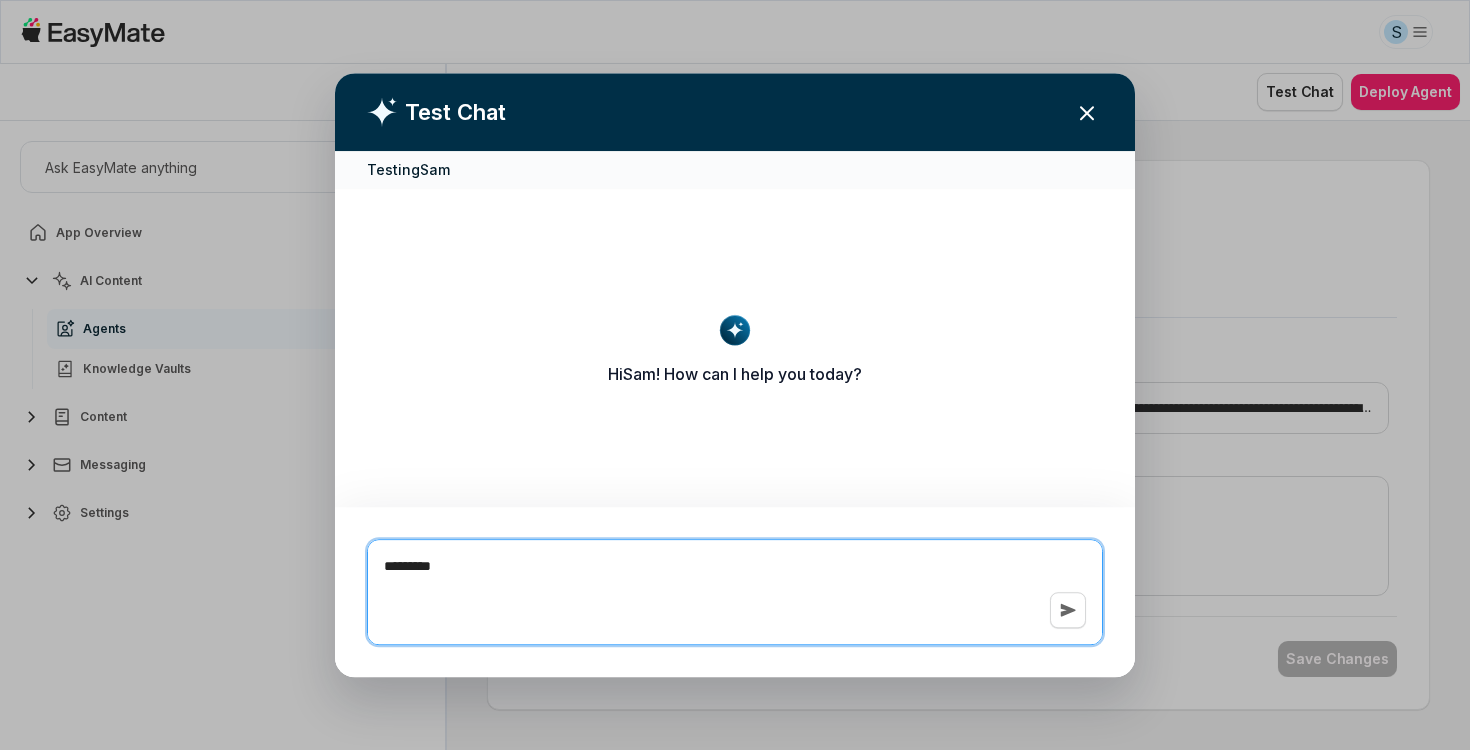 type on "*" 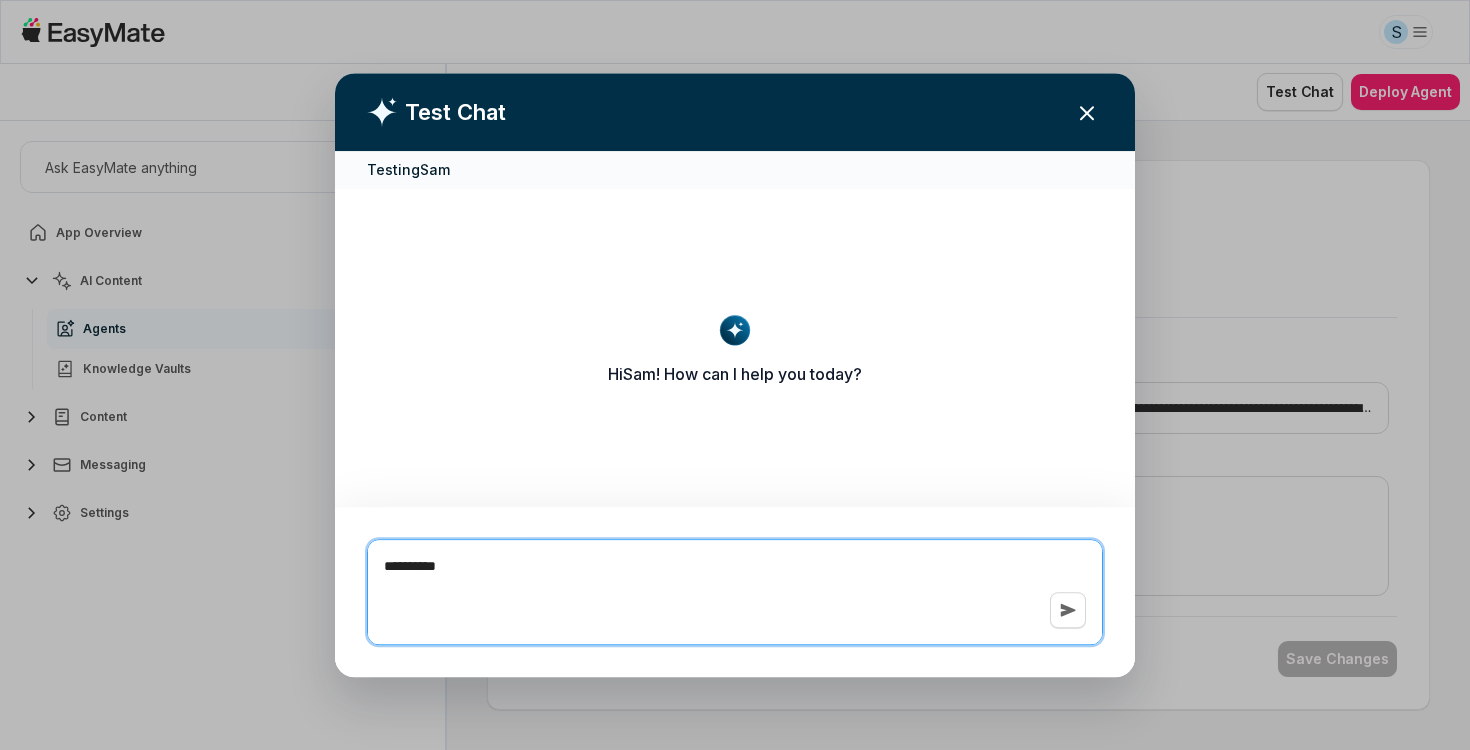 type on "*" 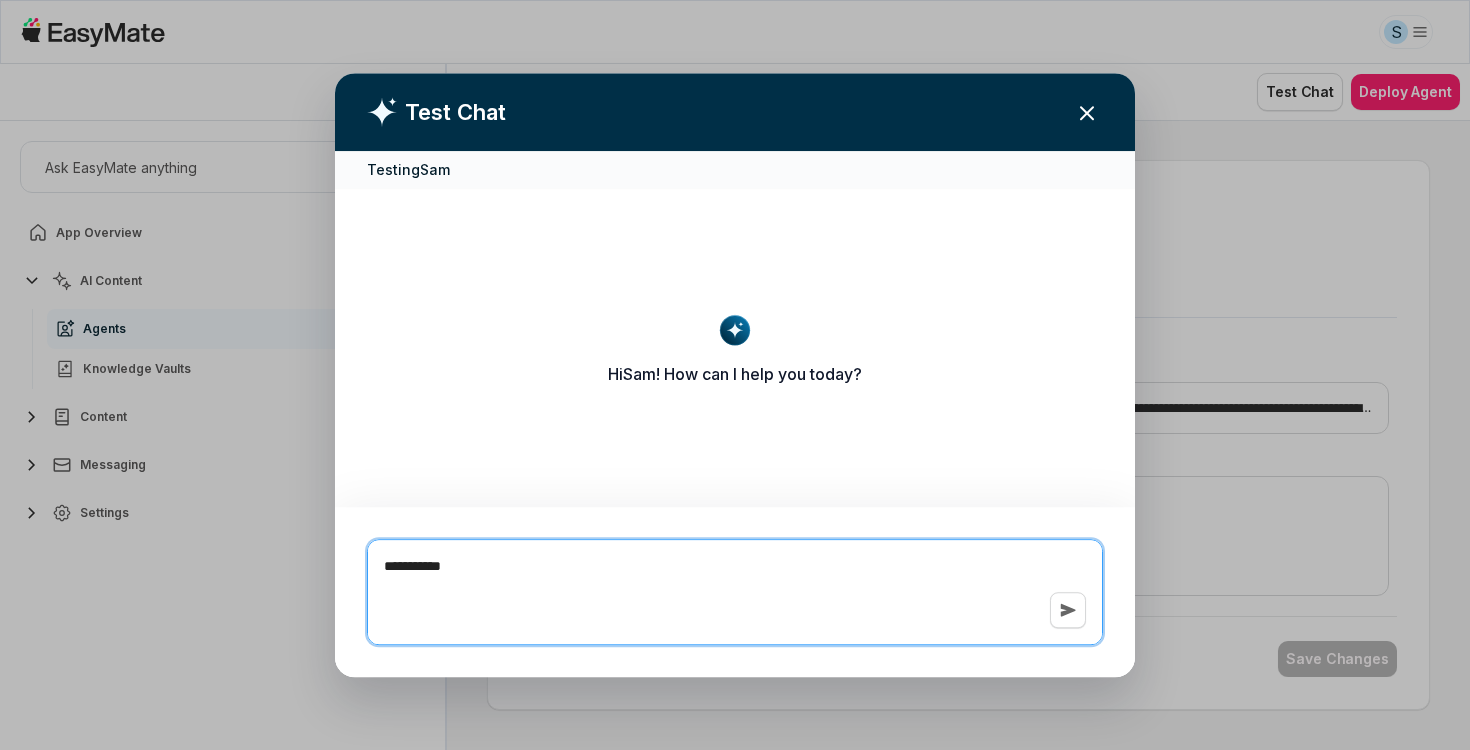 type on "*" 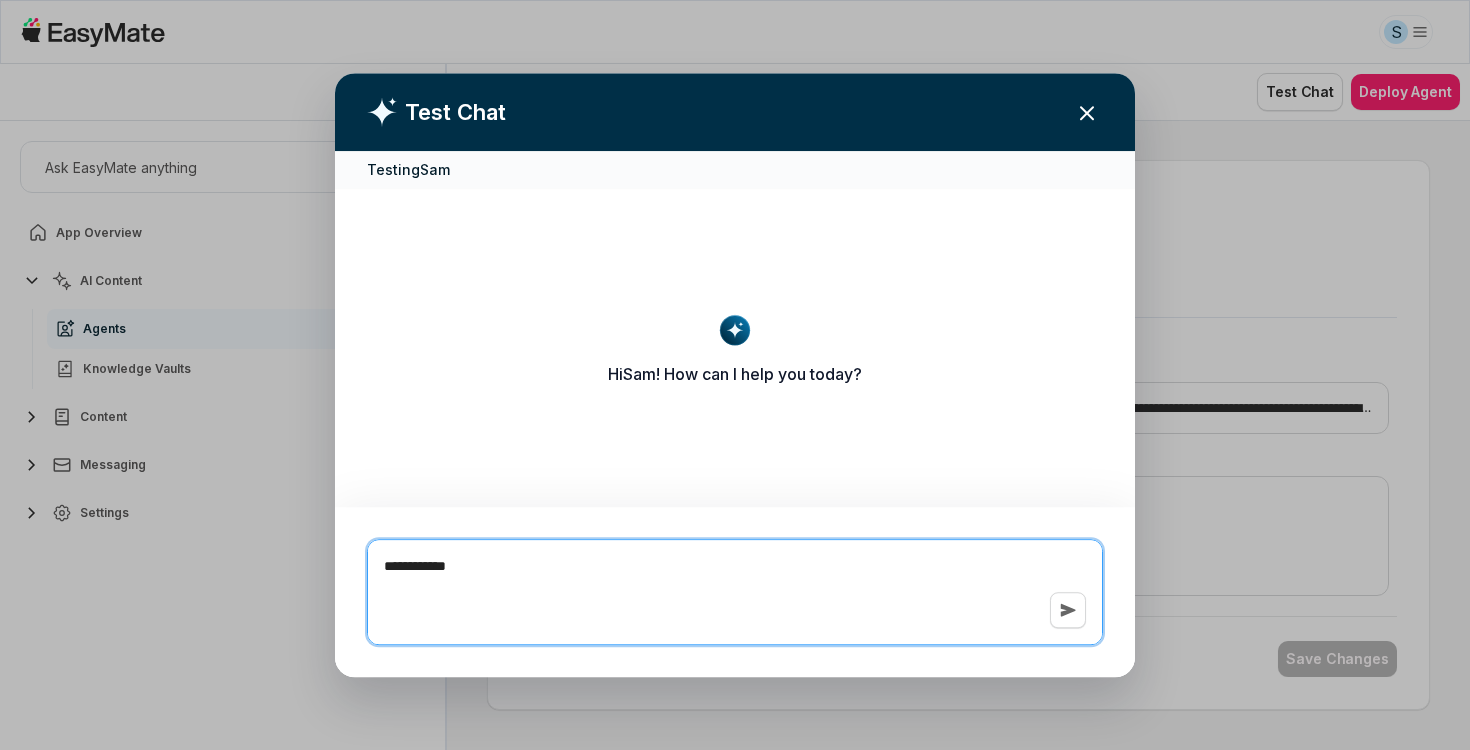 type on "*" 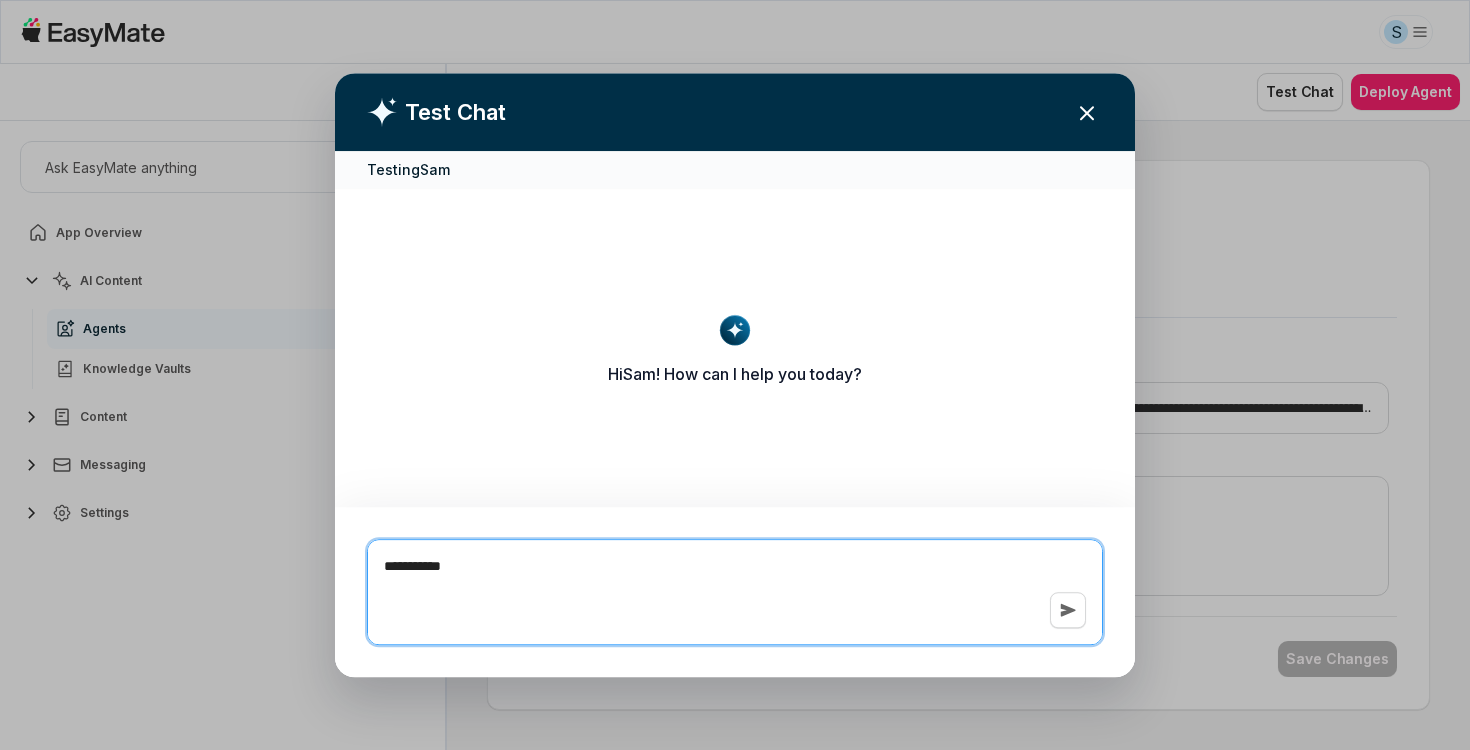 type on "*" 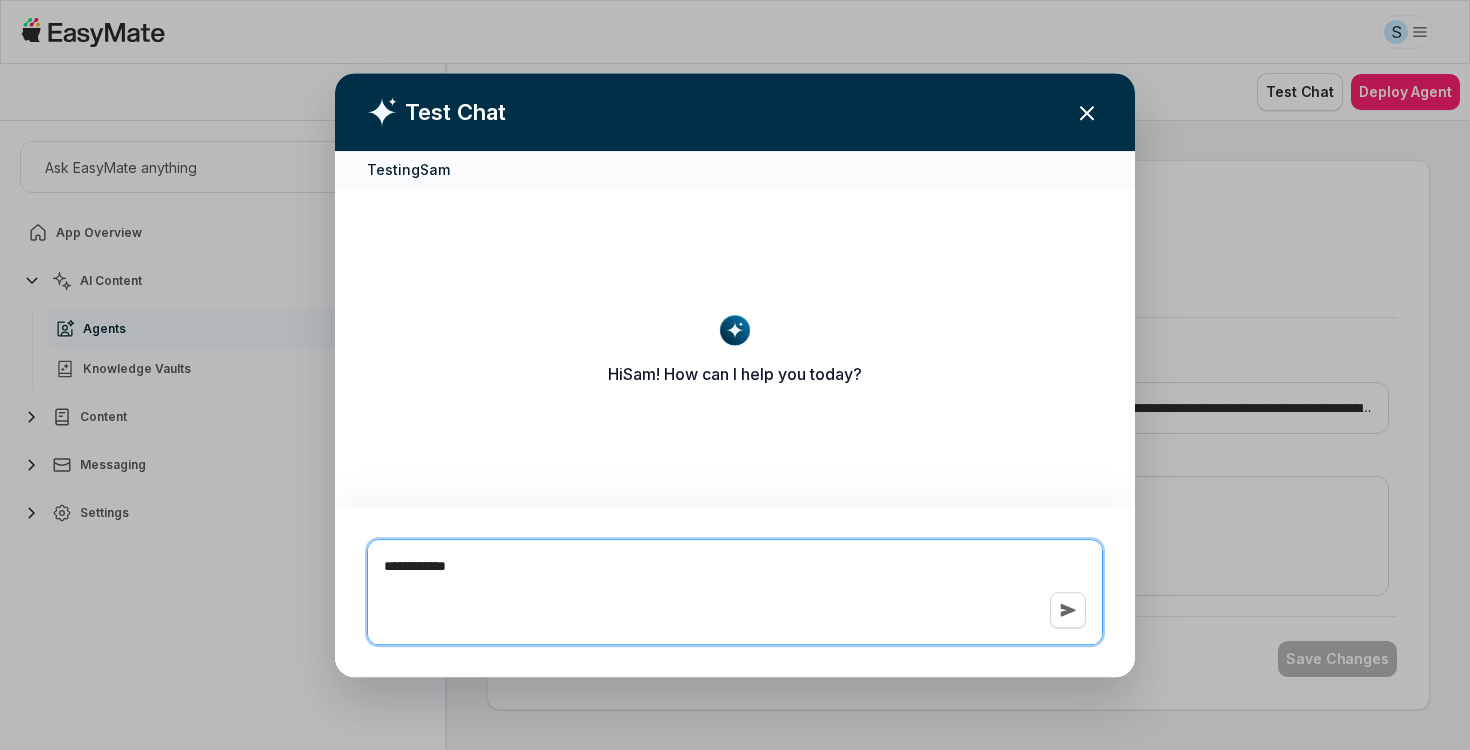 type on "*" 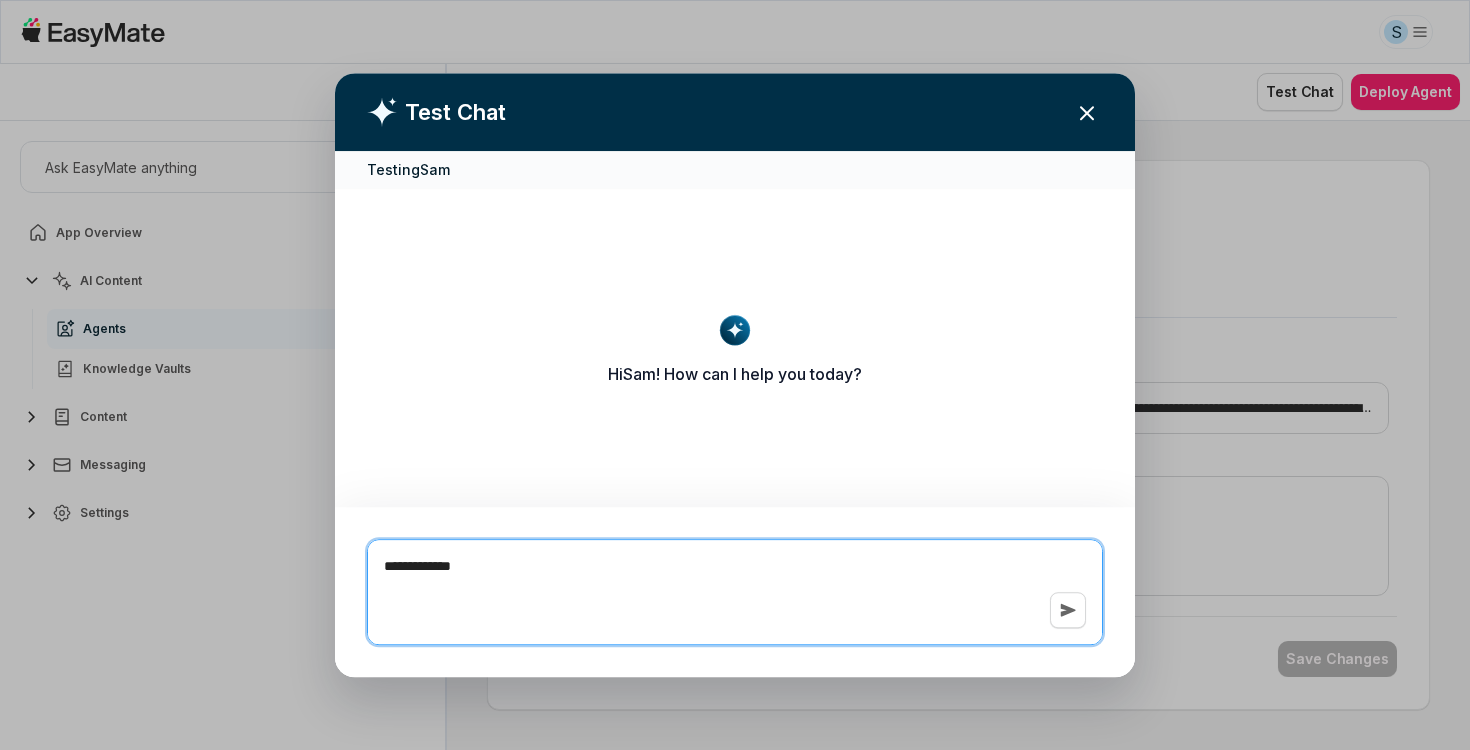 type on "*" 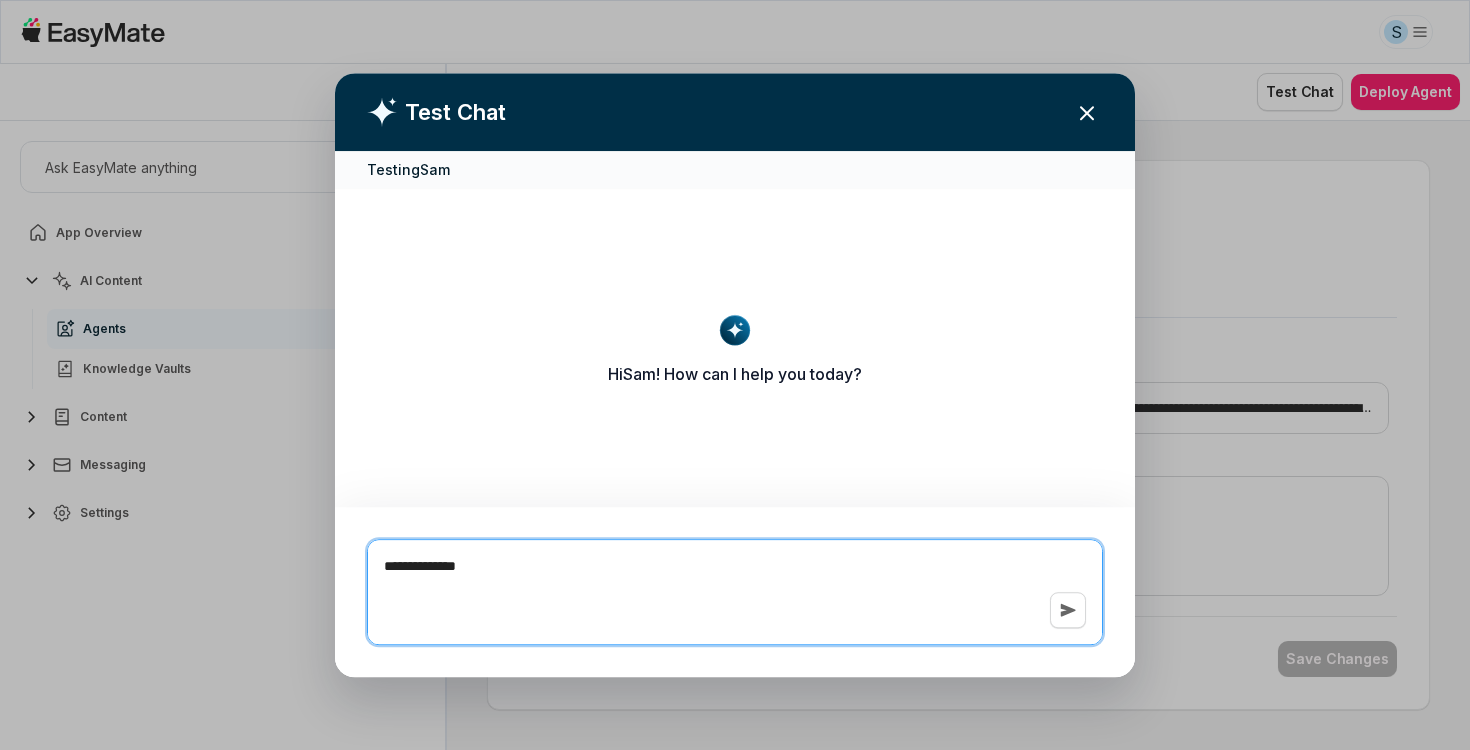 type on "*" 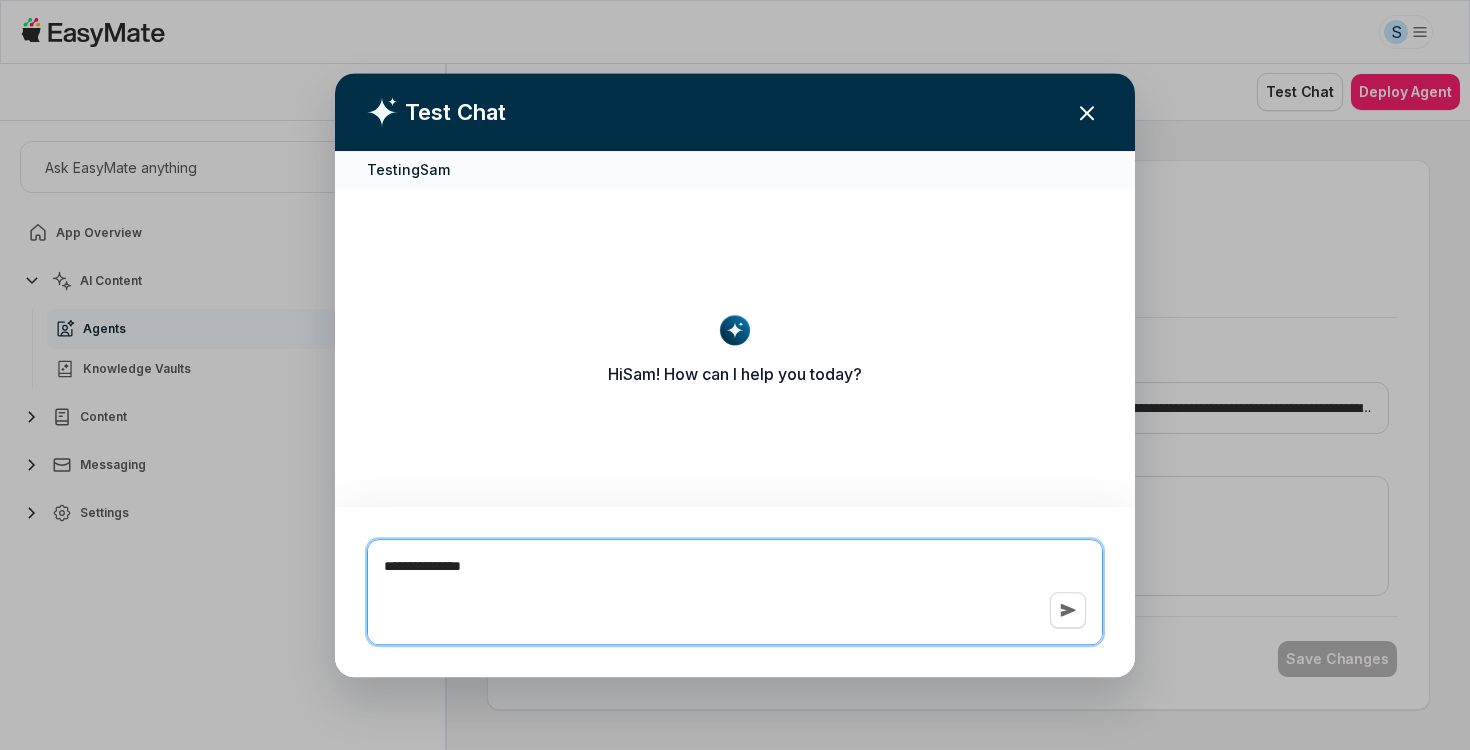 type on "*" 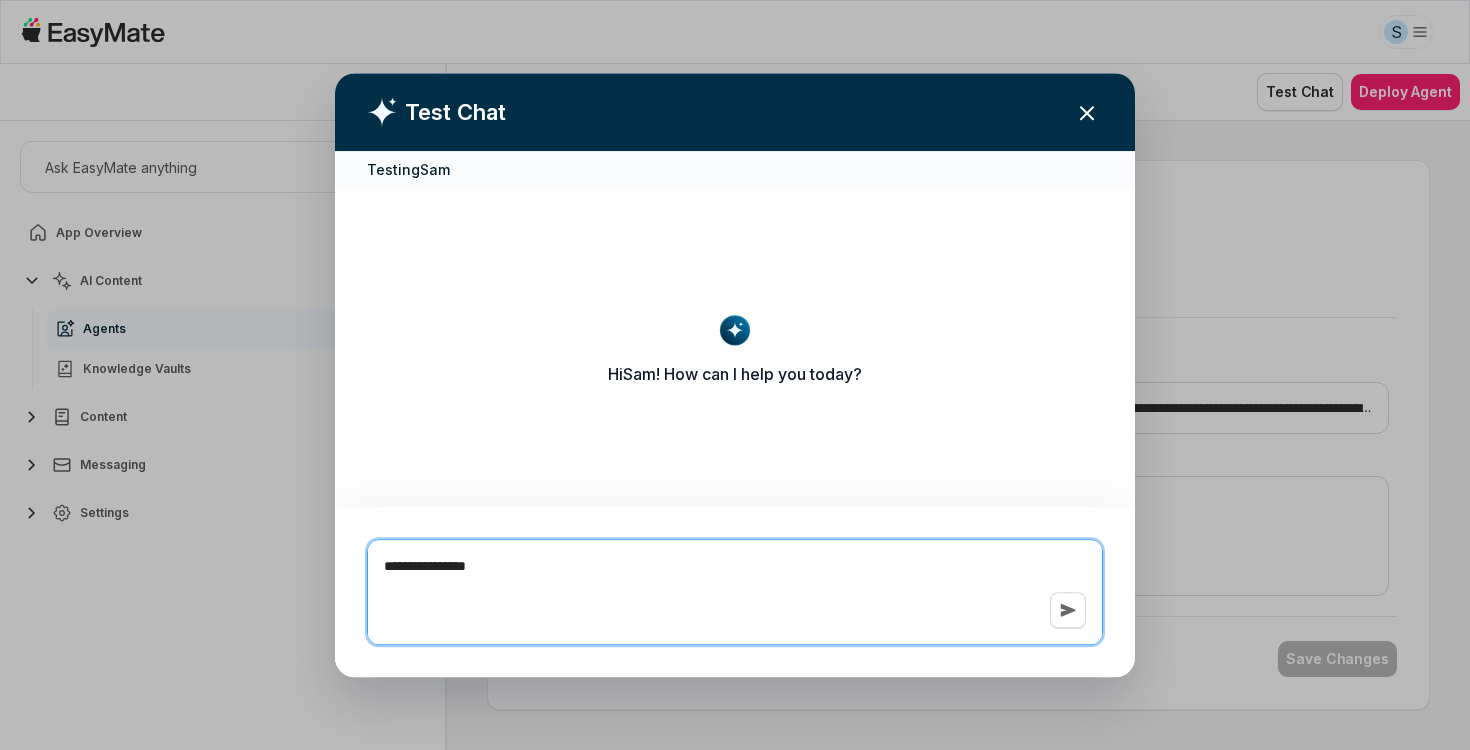 type on "*" 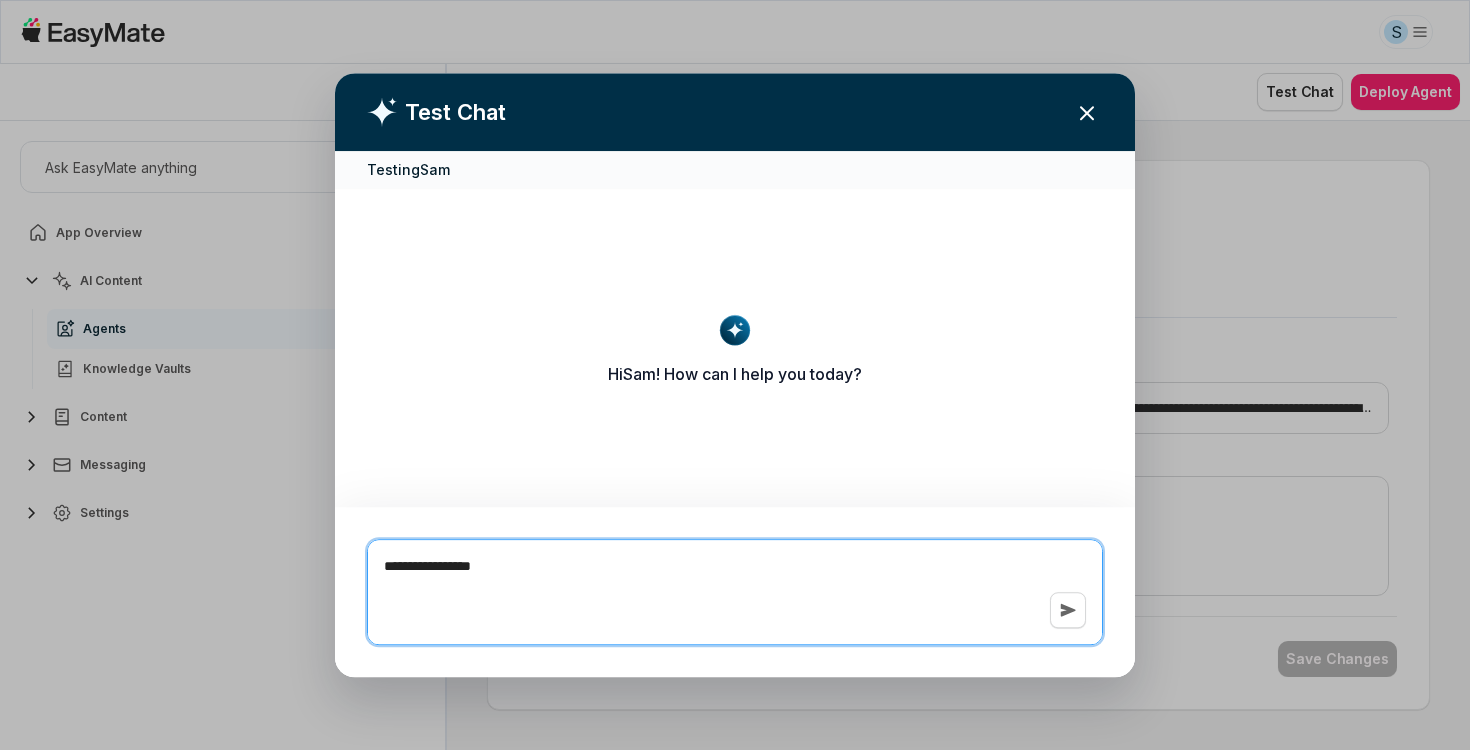 type on "*" 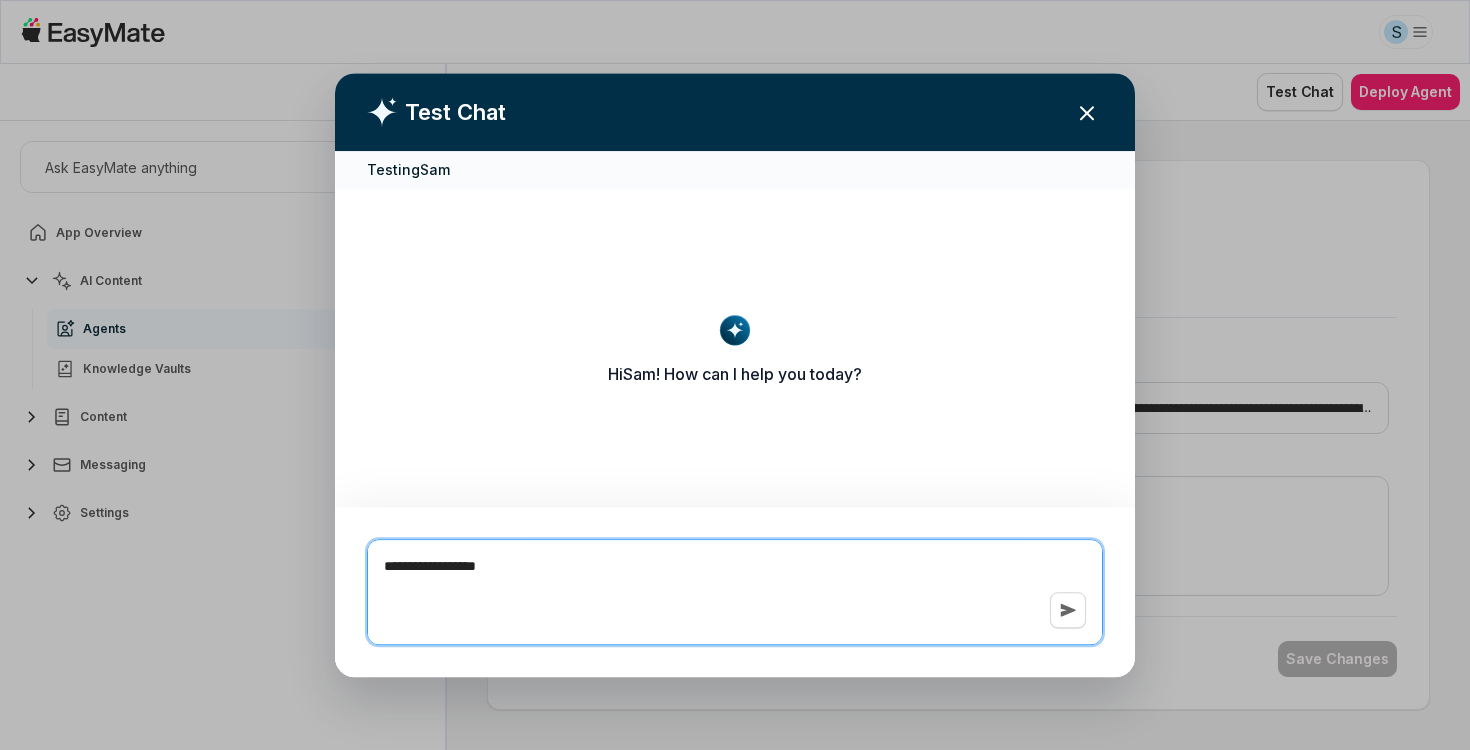 type on "*" 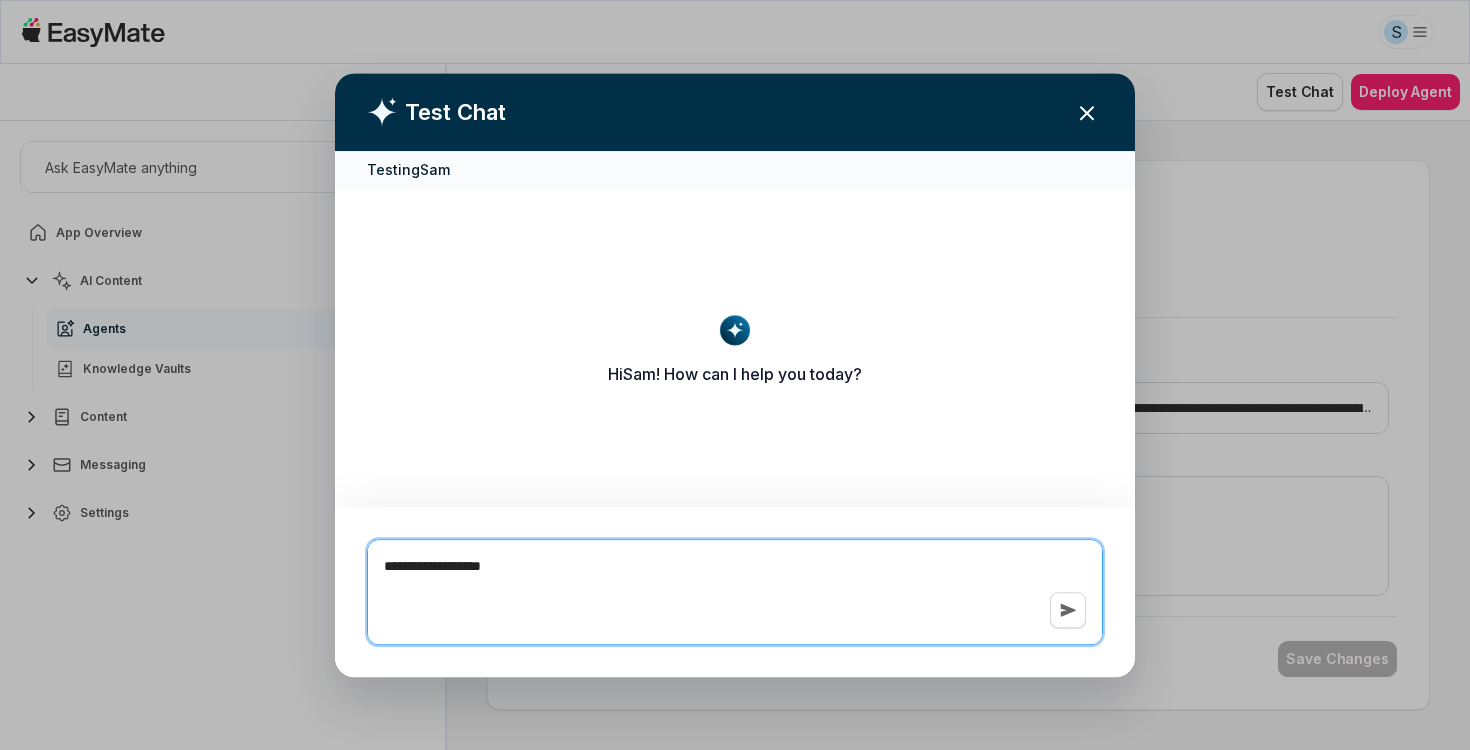 type on "*" 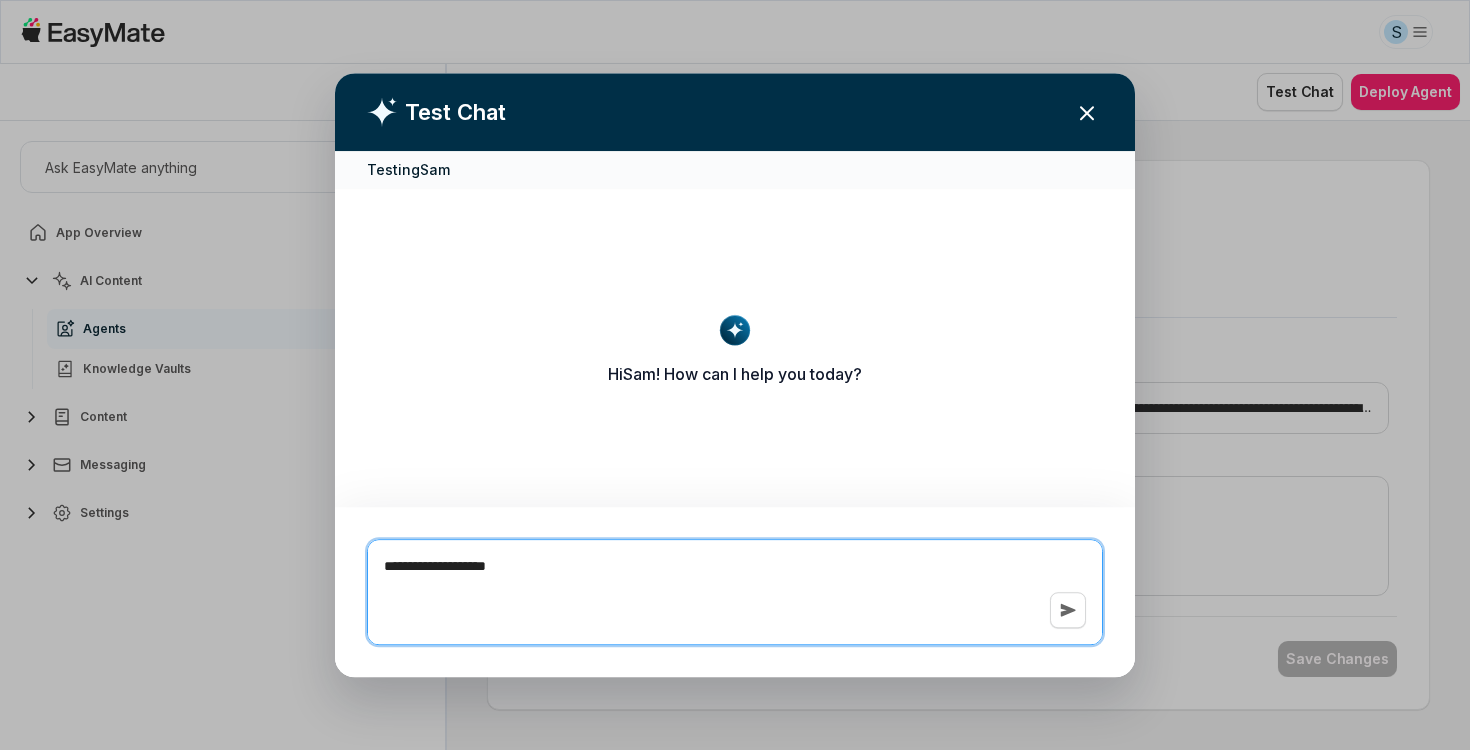 type on "*" 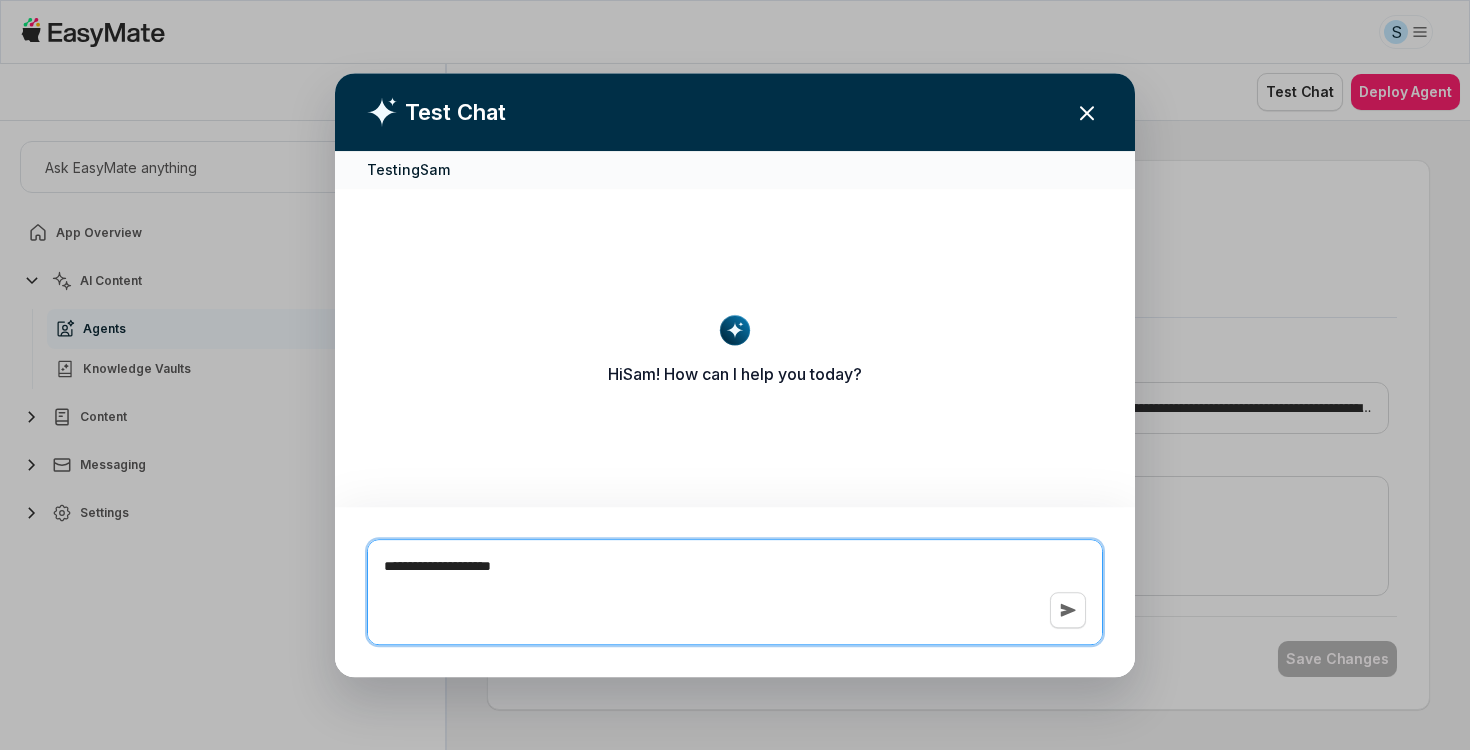 type on "**********" 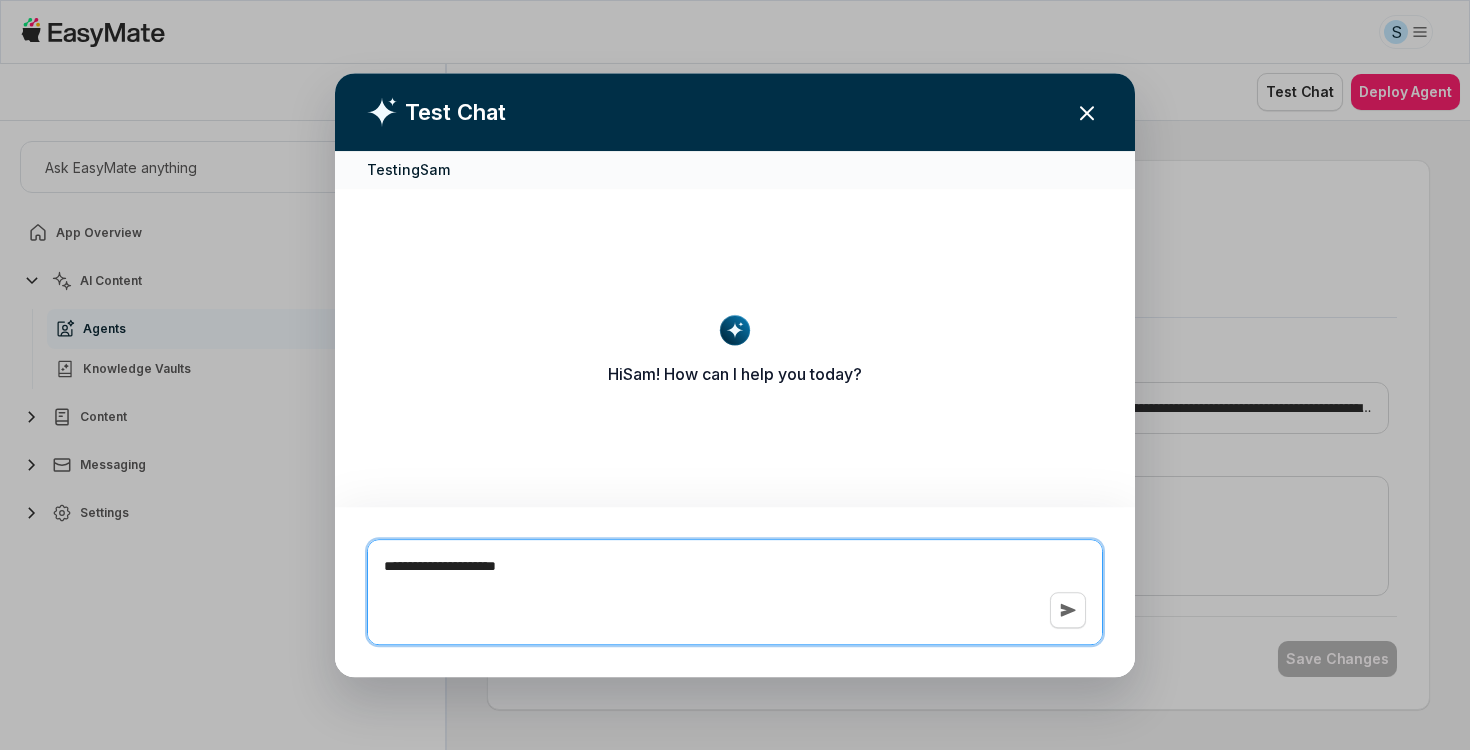 type on "*" 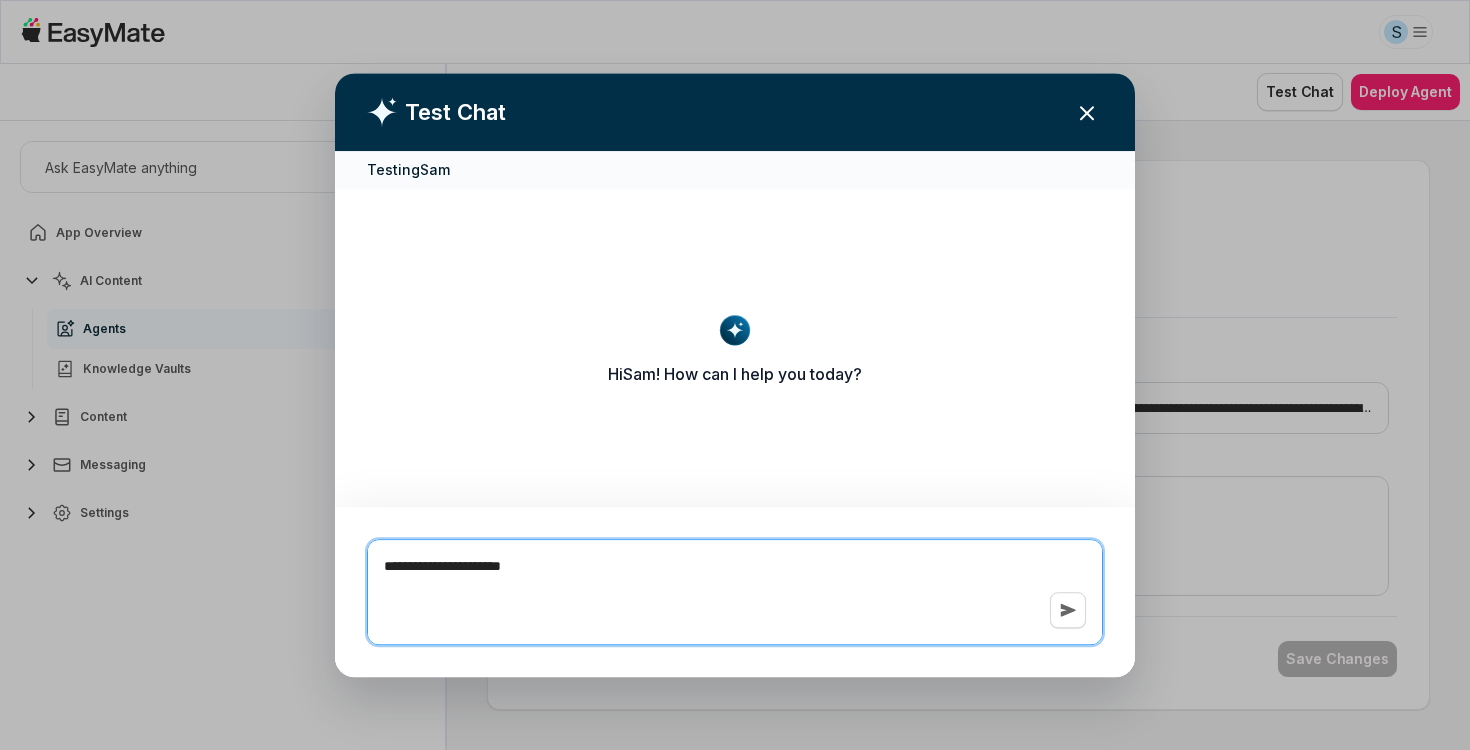 type on "*" 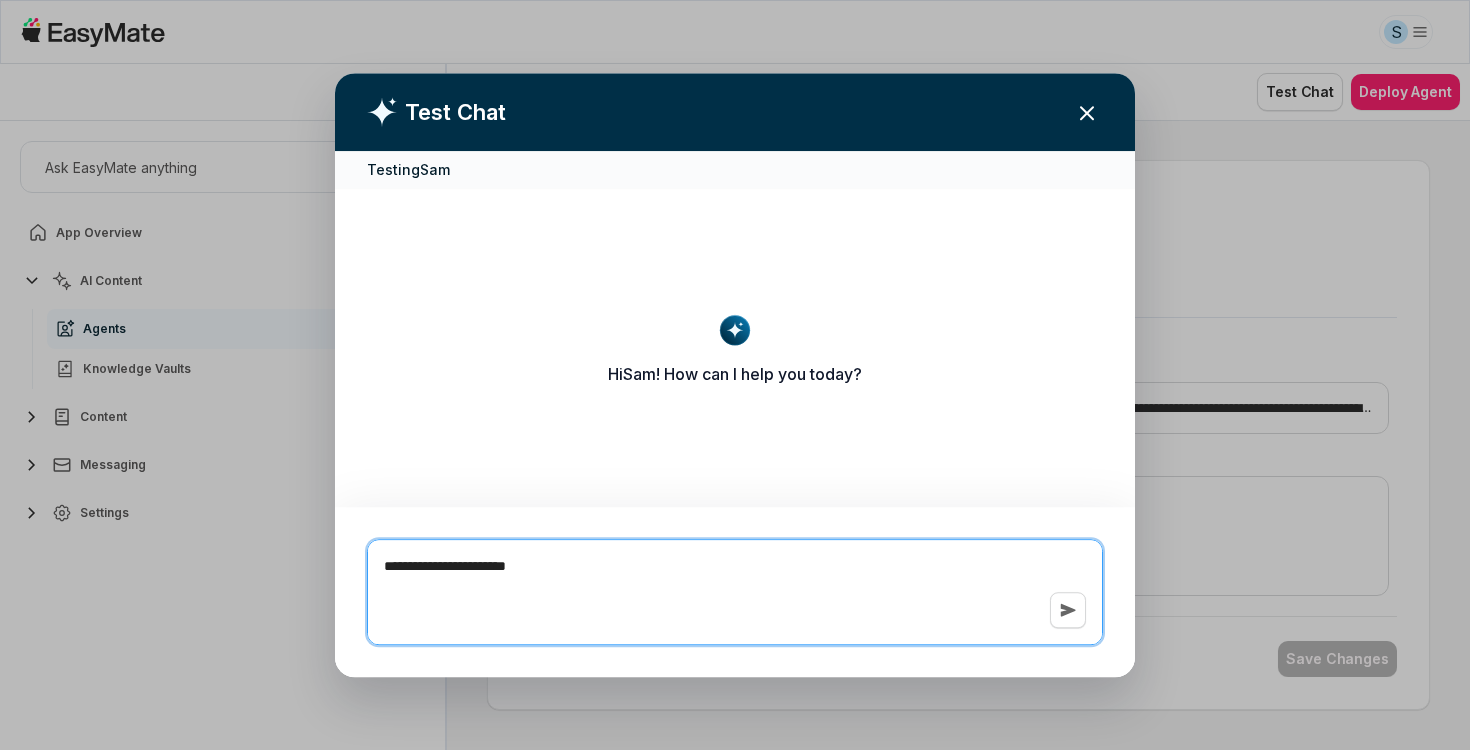 type on "*" 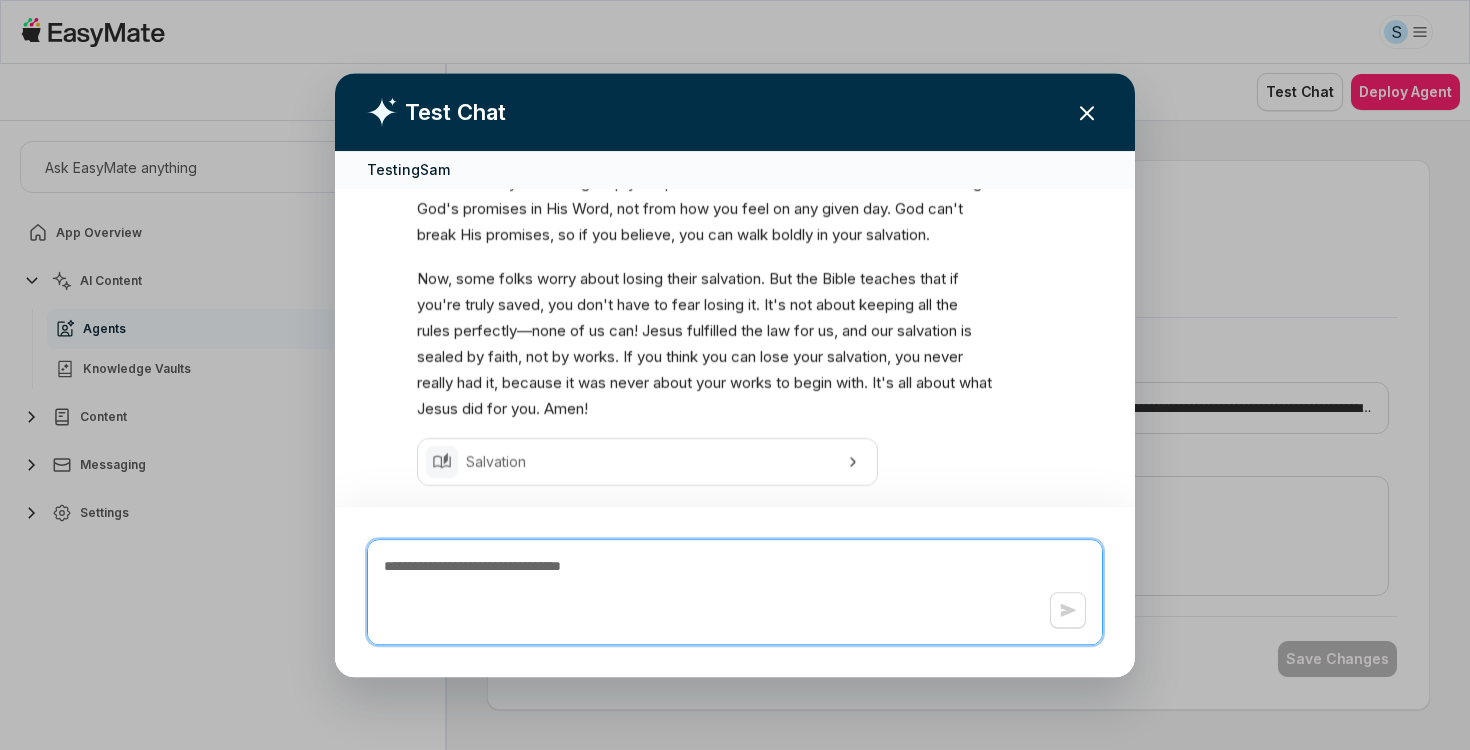 scroll, scrollTop: 579, scrollLeft: 0, axis: vertical 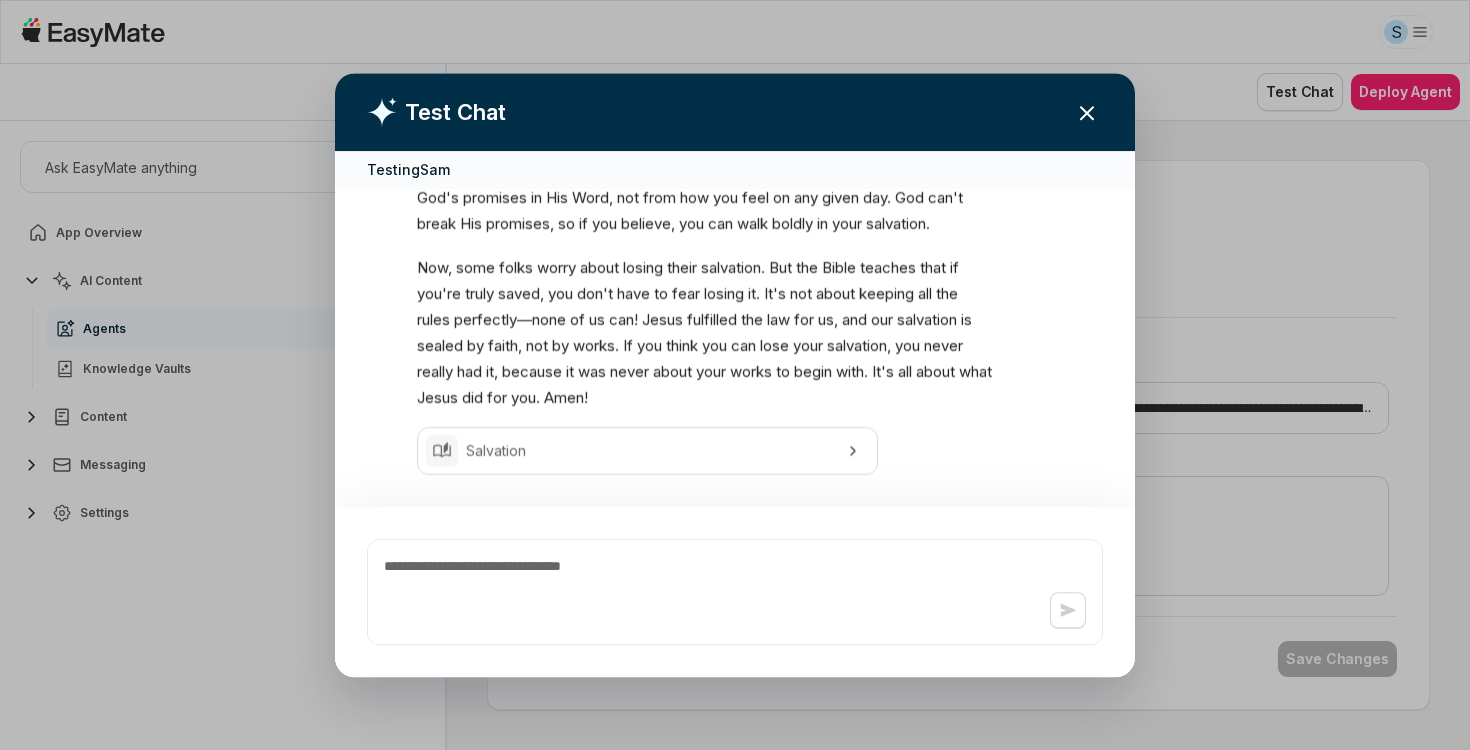 click on "begin" at bounding box center (813, 373) 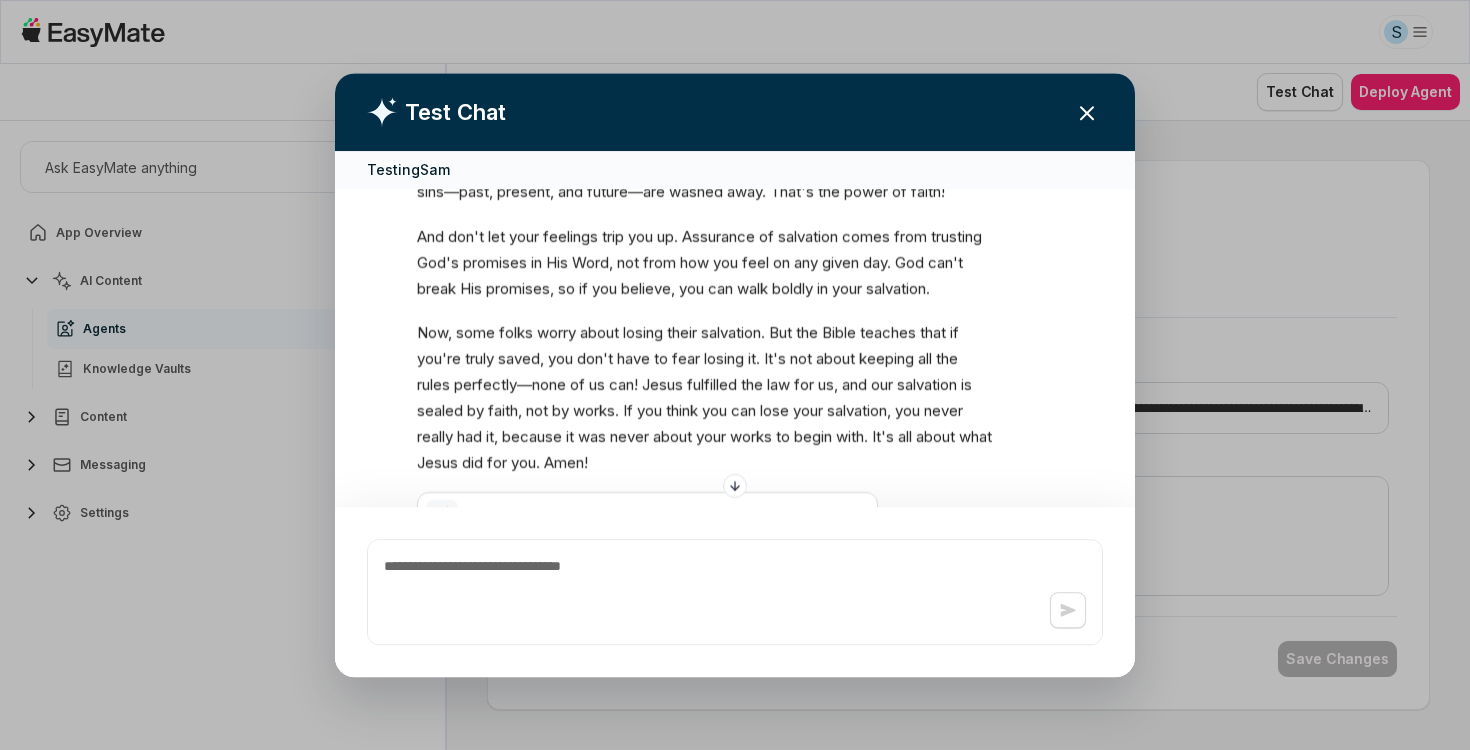 scroll, scrollTop: 579, scrollLeft: 0, axis: vertical 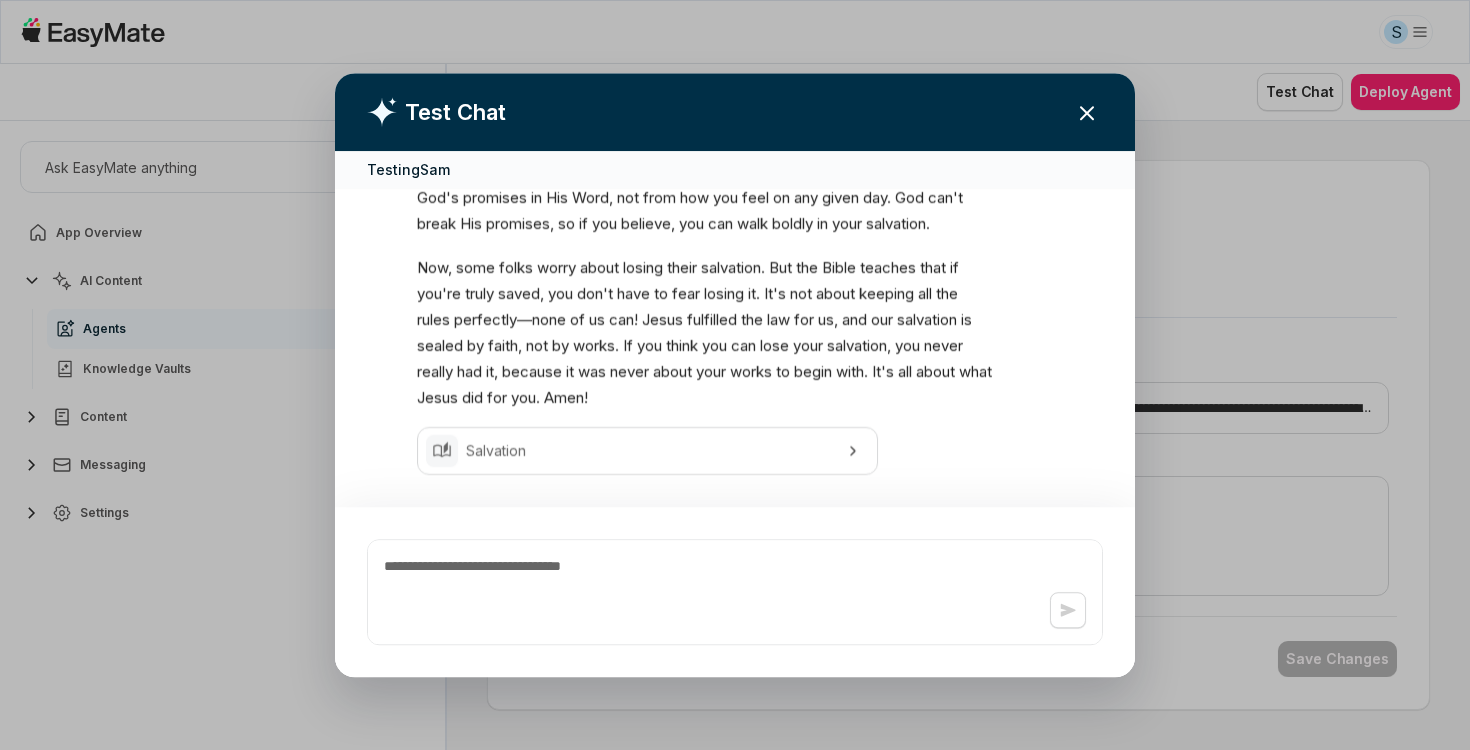 click at bounding box center [735, 375] 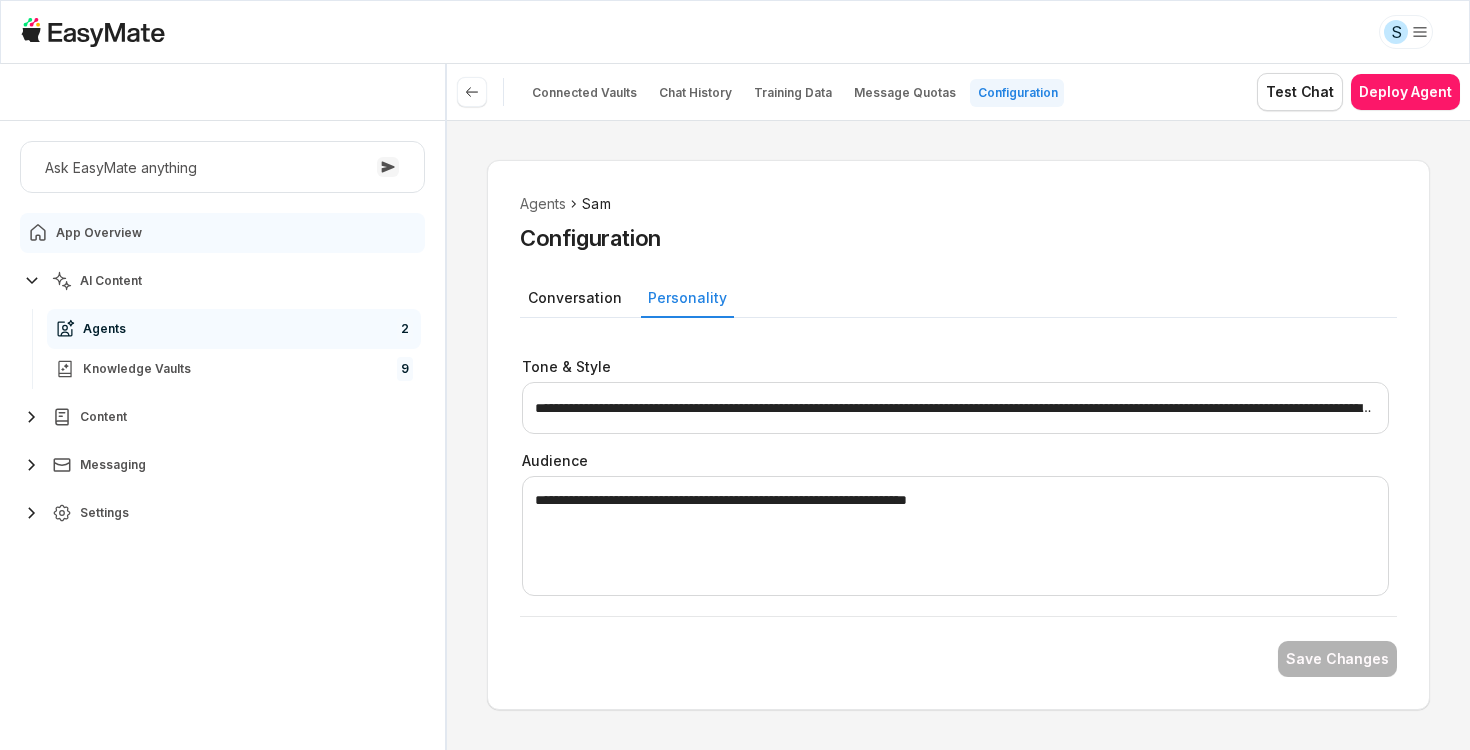 click on "App Overview" at bounding box center [222, 233] 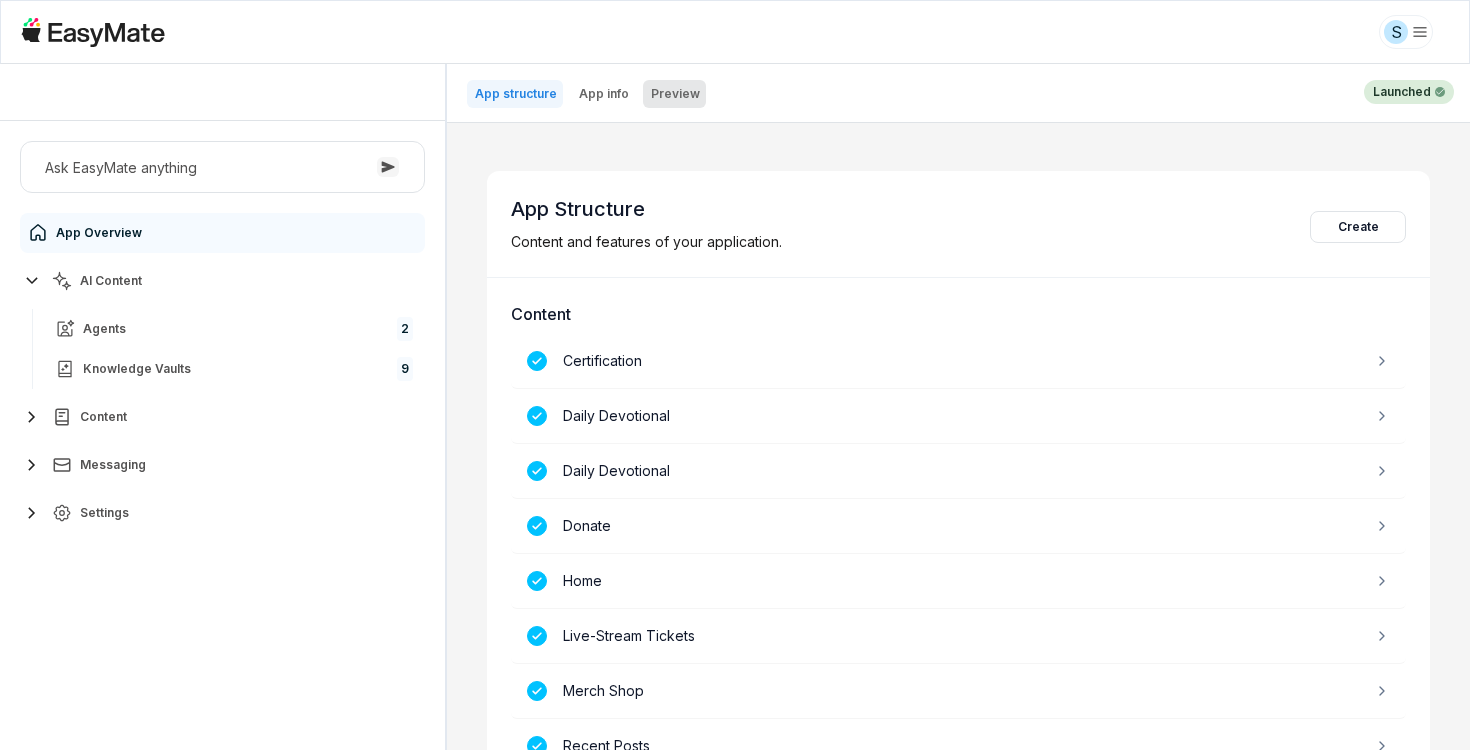 click on "Preview" at bounding box center (675, 94) 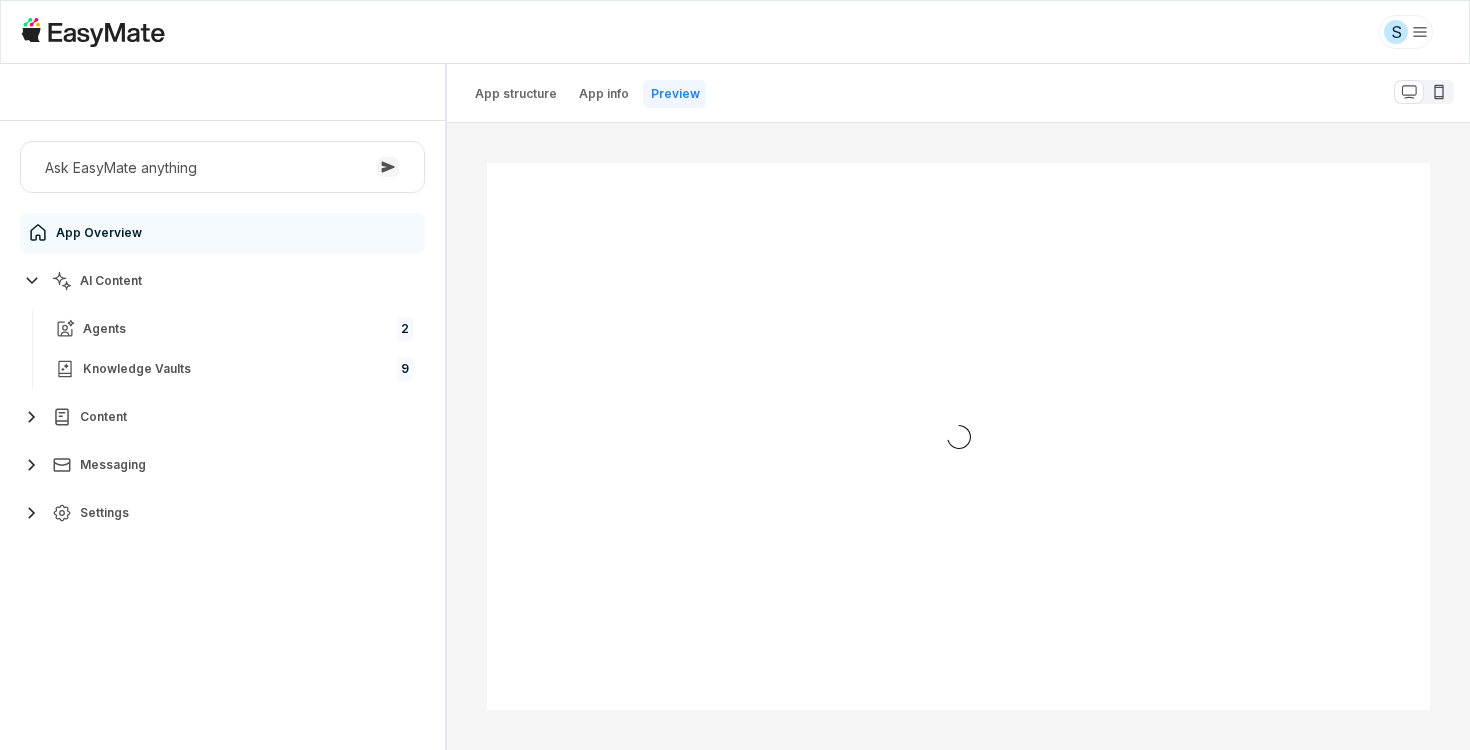 scroll, scrollTop: 0, scrollLeft: 0, axis: both 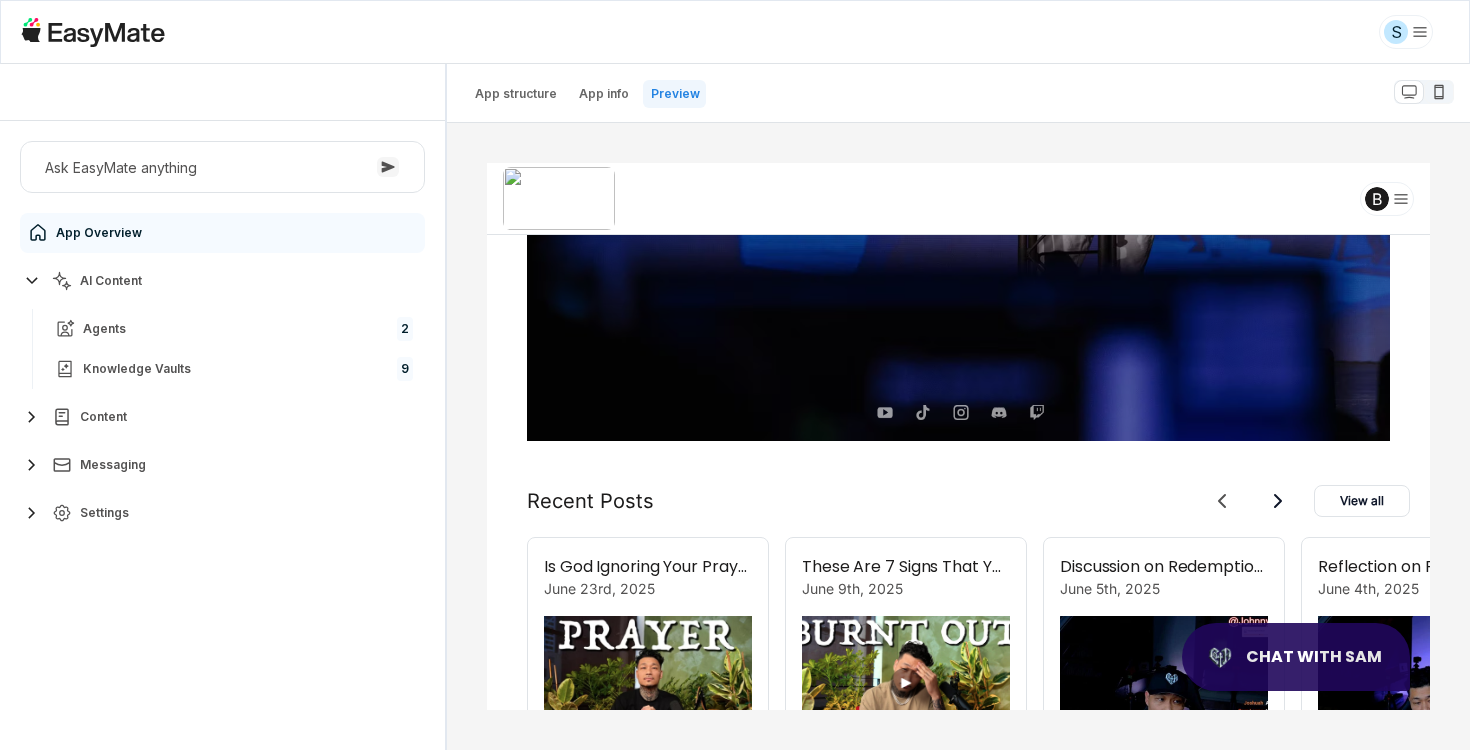 click on "Chat with Sam" at bounding box center (1313, 657) 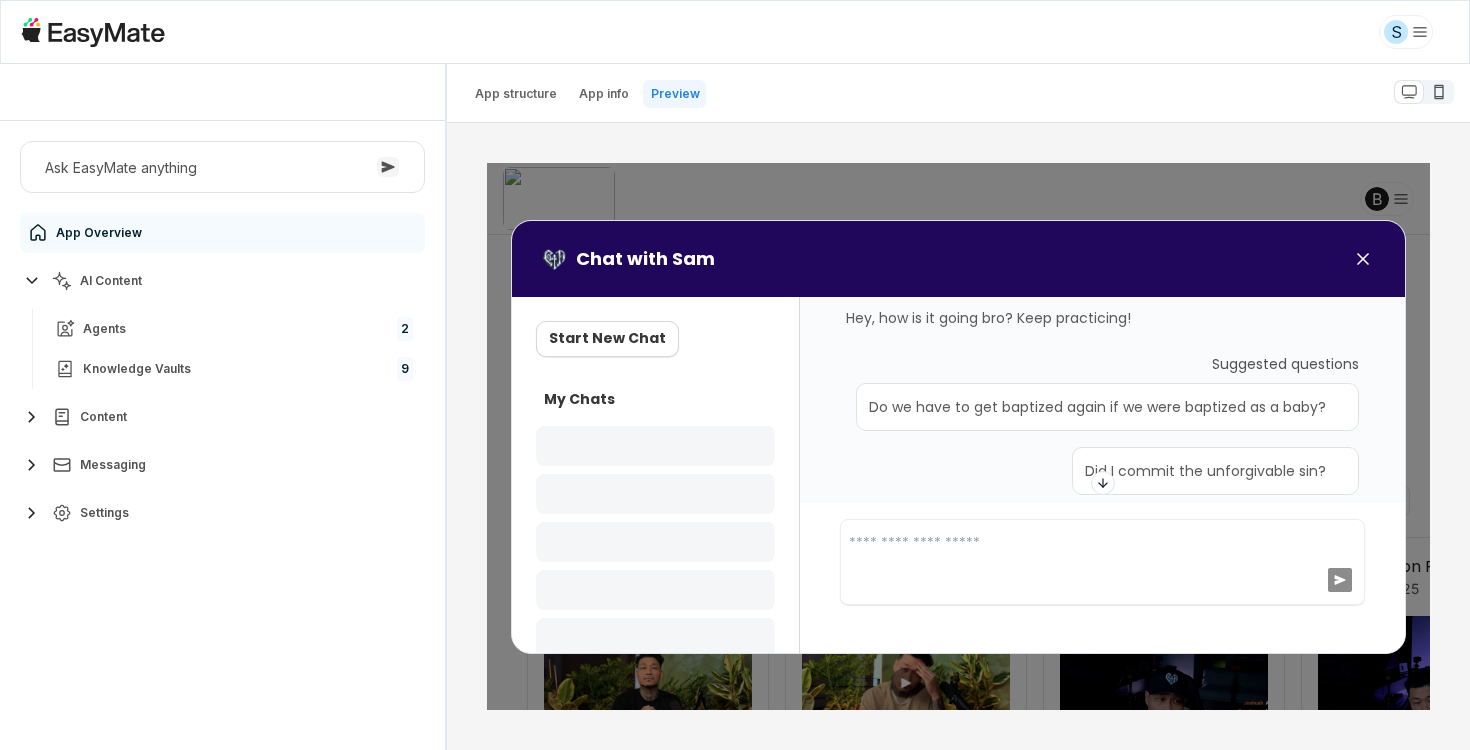scroll, scrollTop: 0, scrollLeft: 0, axis: both 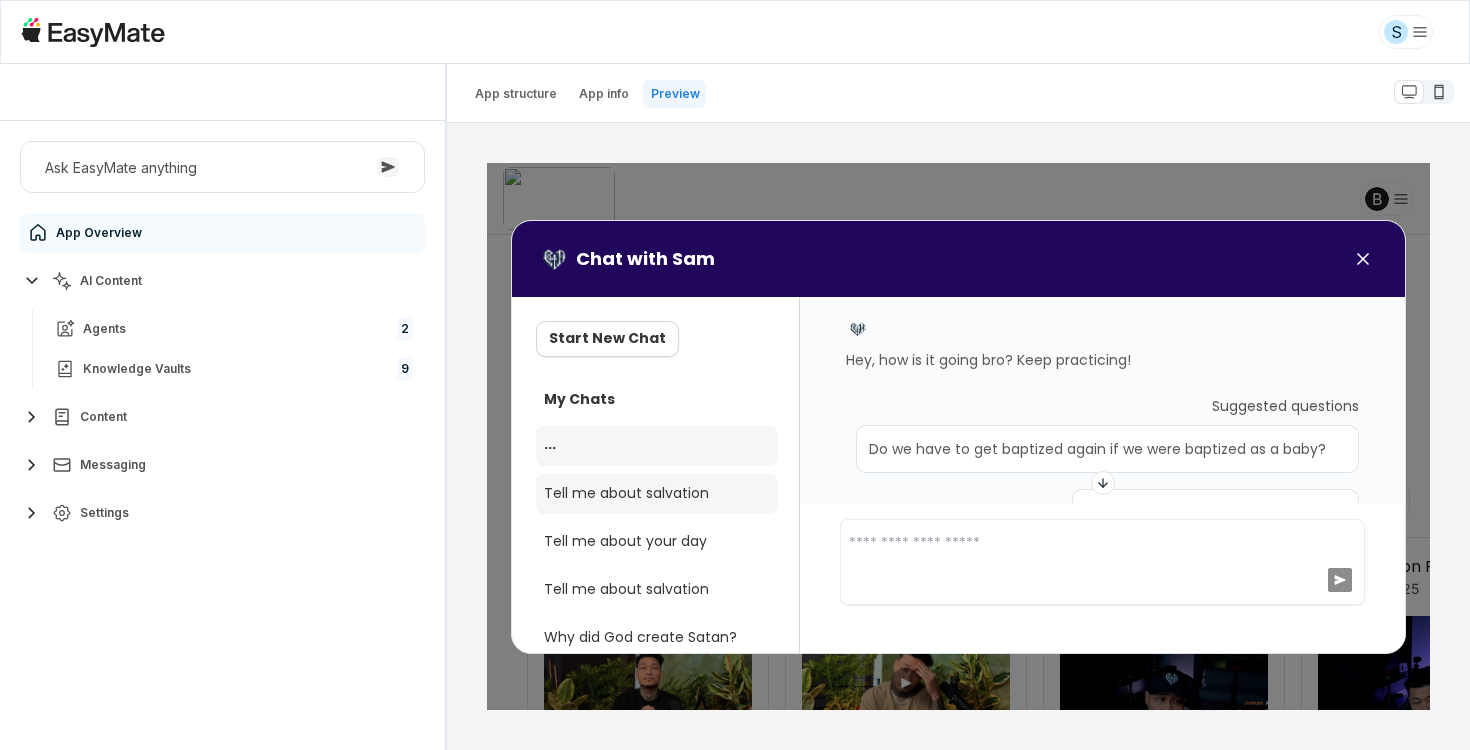 click on "Tell me about salvation" at bounding box center (656, 494) 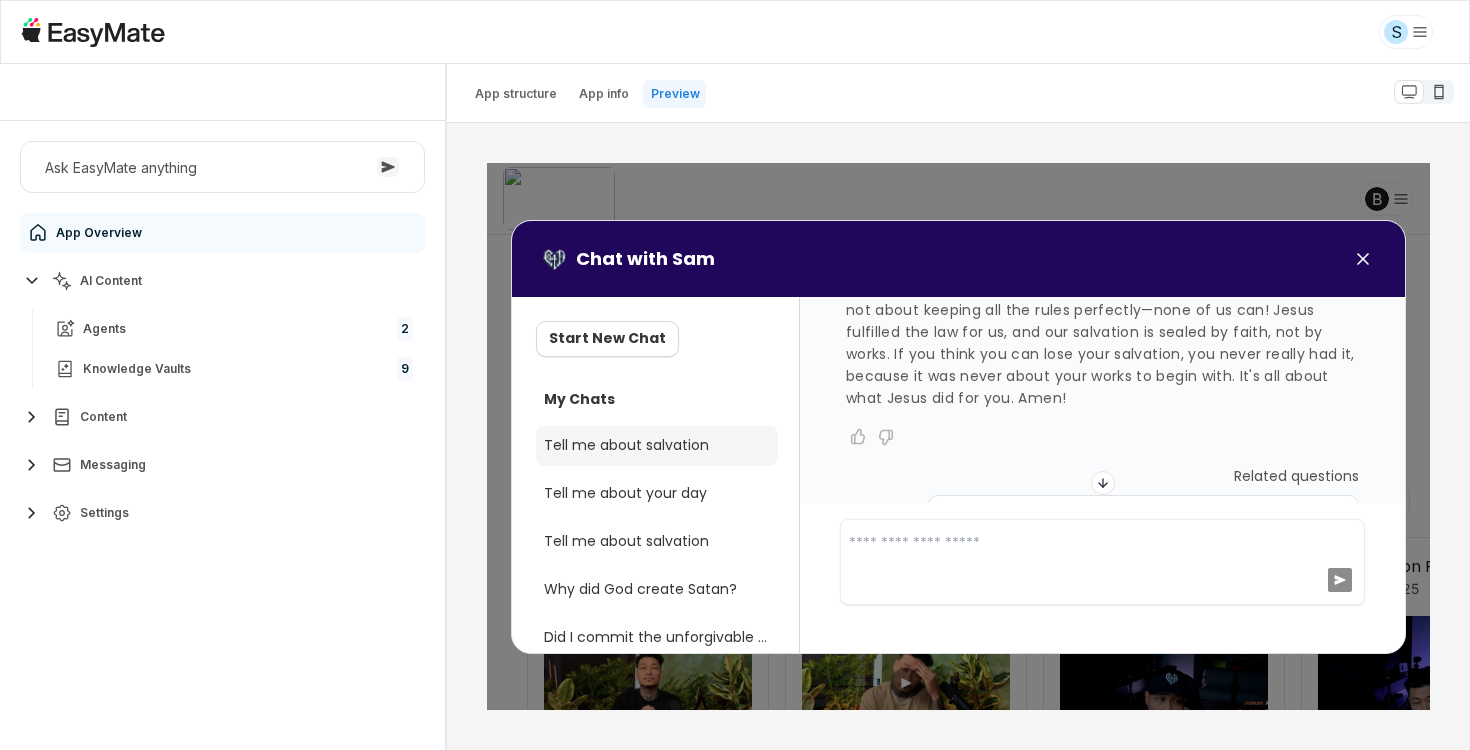scroll, scrollTop: 842, scrollLeft: 0, axis: vertical 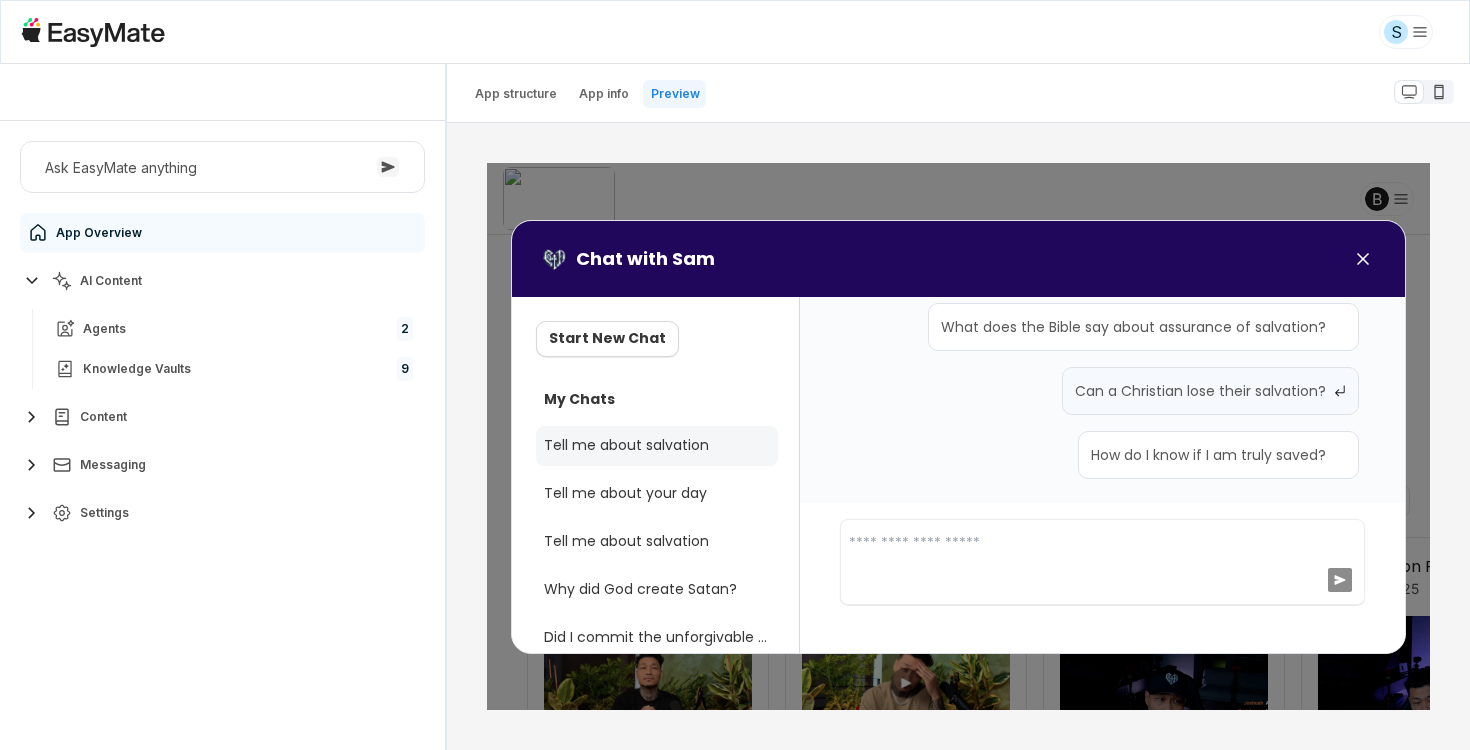 click on "Can a Christian lose their salvation?" at bounding box center [1209, 391] 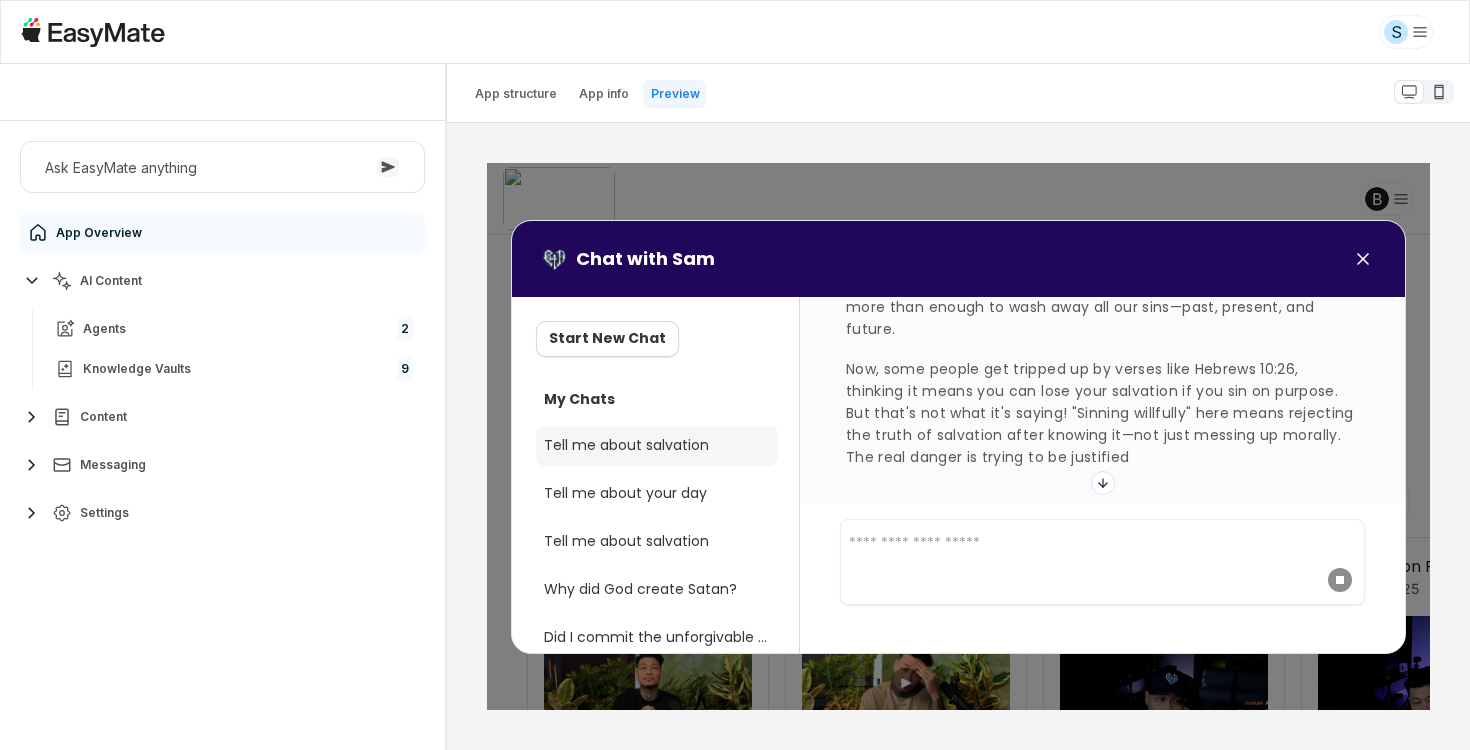 scroll, scrollTop: 1092, scrollLeft: 0, axis: vertical 